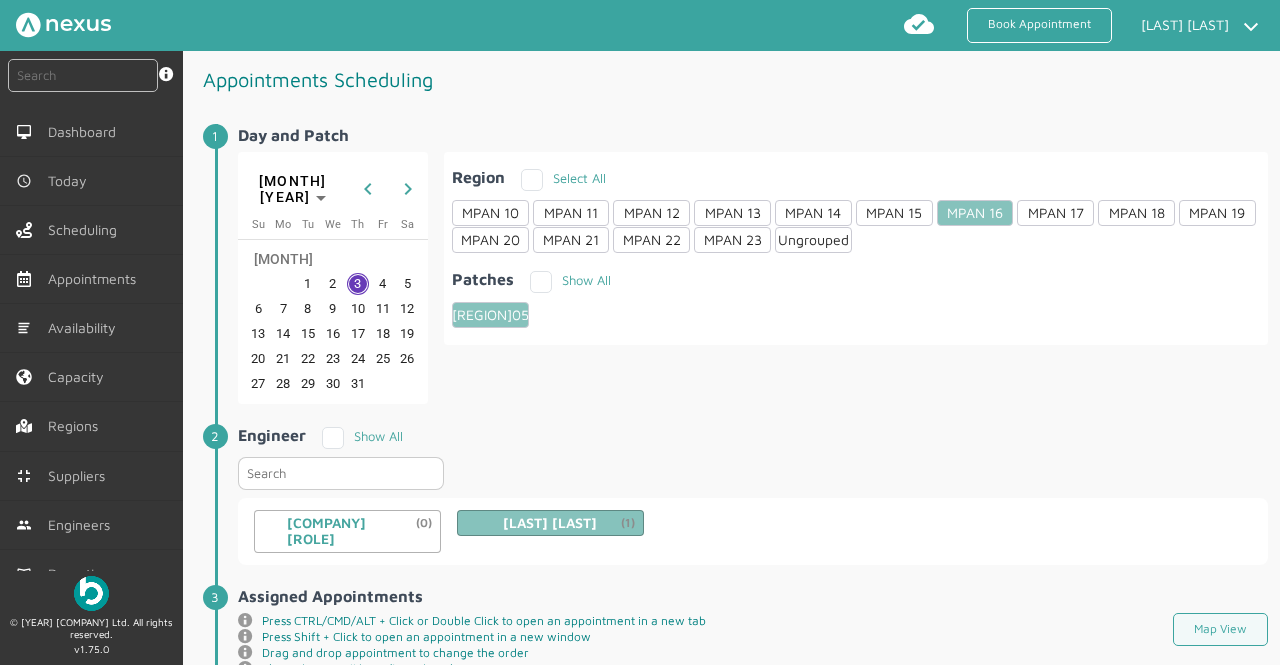 scroll, scrollTop: 0, scrollLeft: 0, axis: both 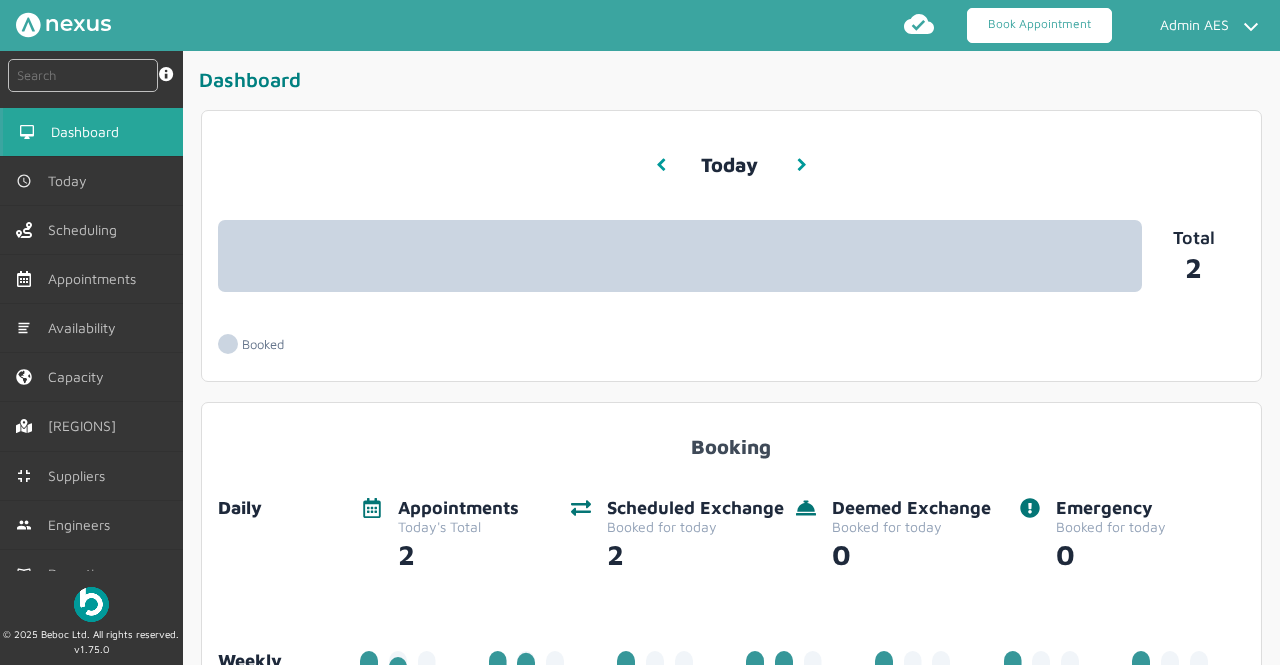 click on "Book Appointment" at bounding box center (1039, 25) 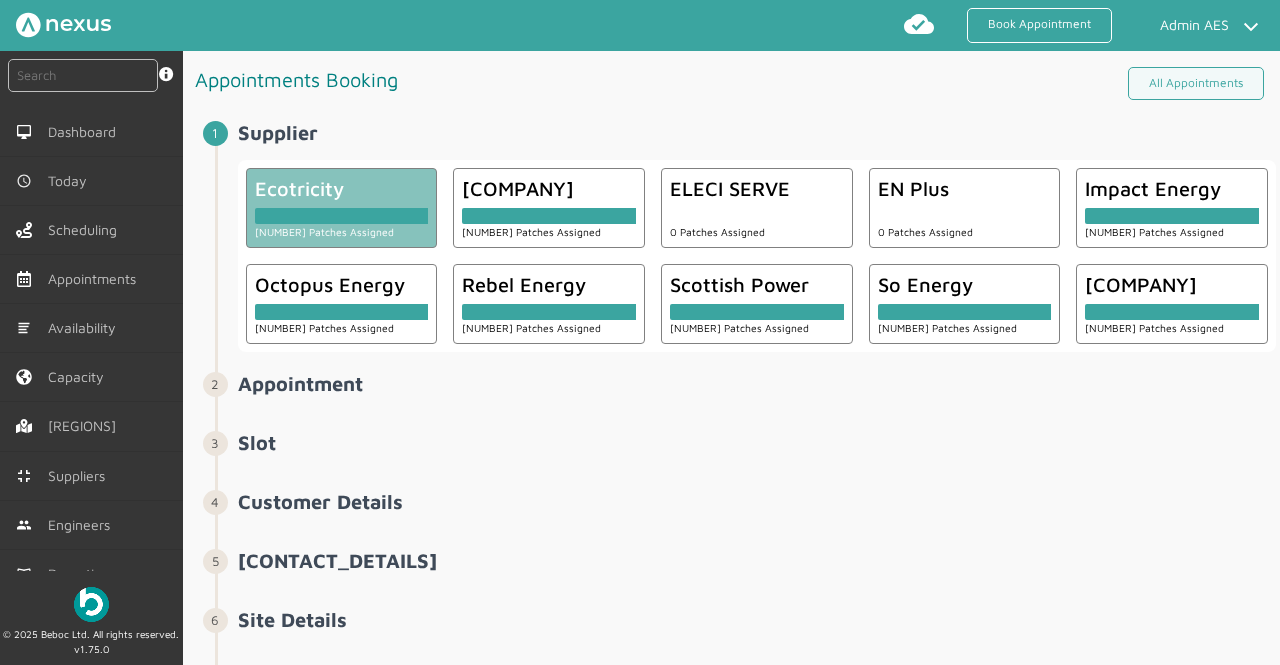click on "Ecotricity" at bounding box center (342, 188) 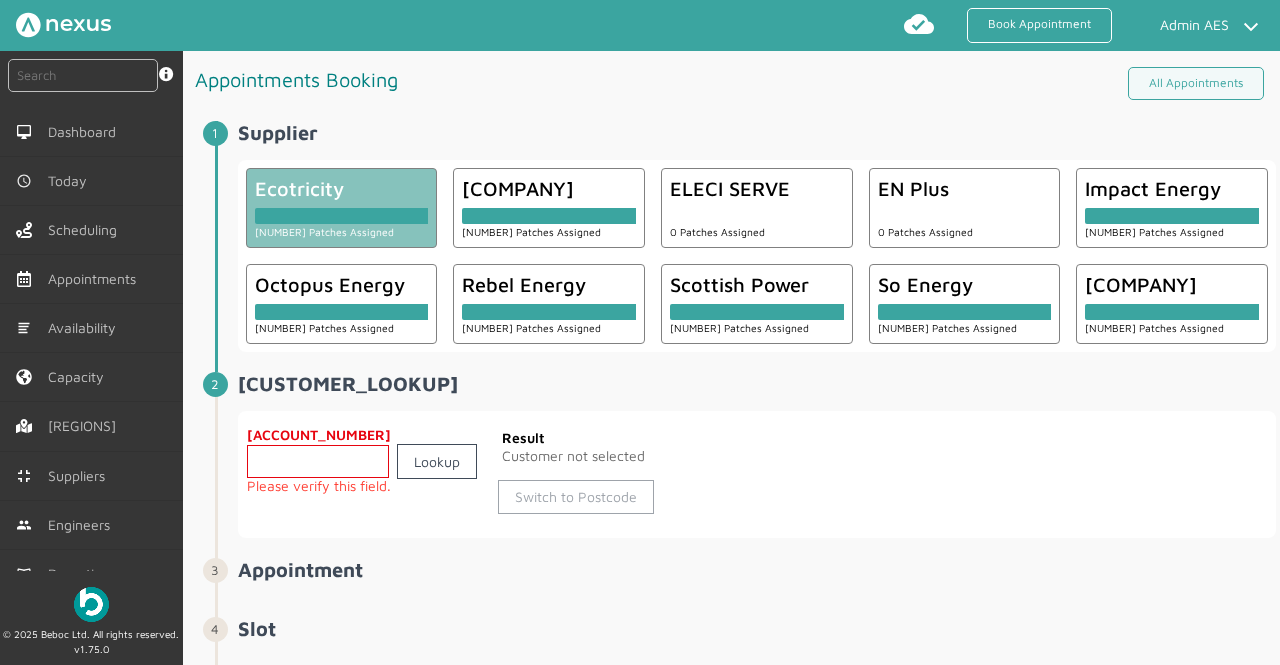 click on "Switch to Postcode" at bounding box center (576, 497) 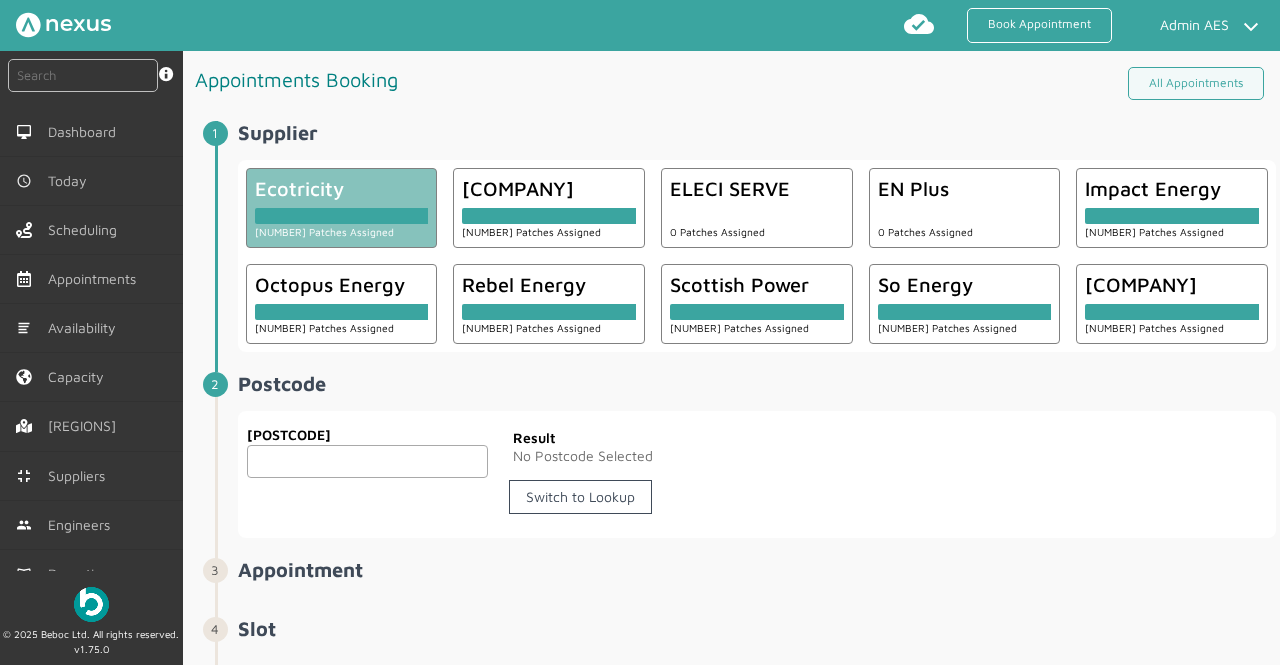 click at bounding box center [368, 461] 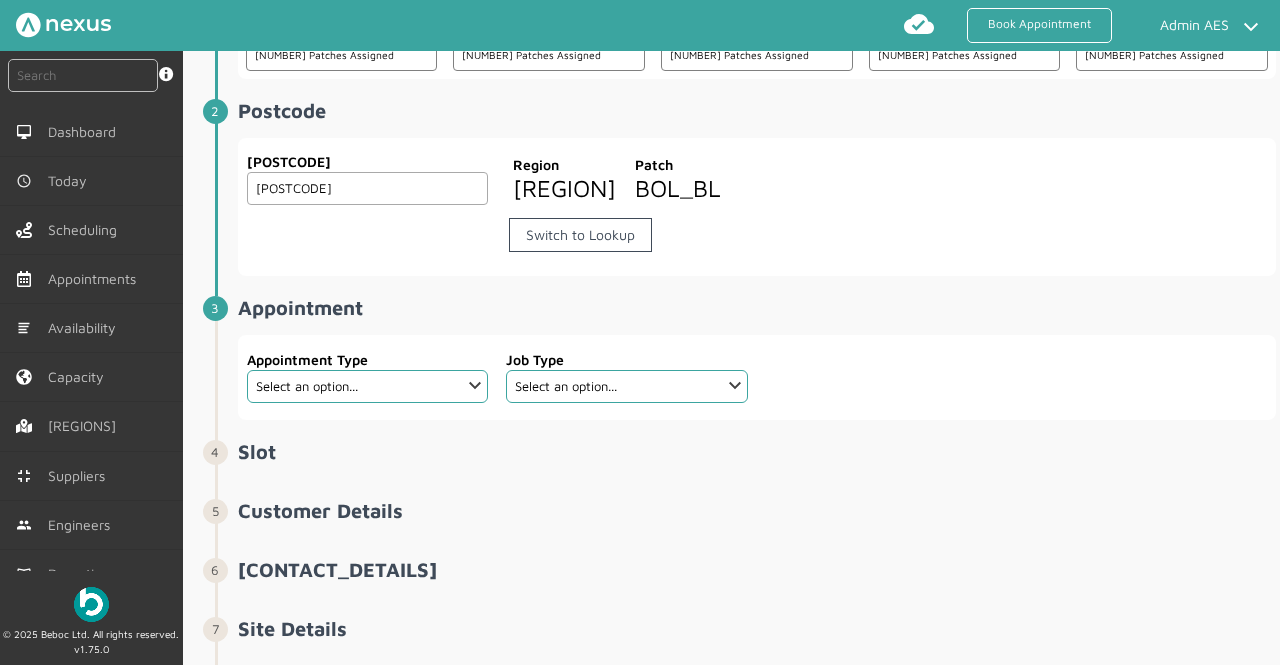 scroll, scrollTop: 296, scrollLeft: 0, axis: vertical 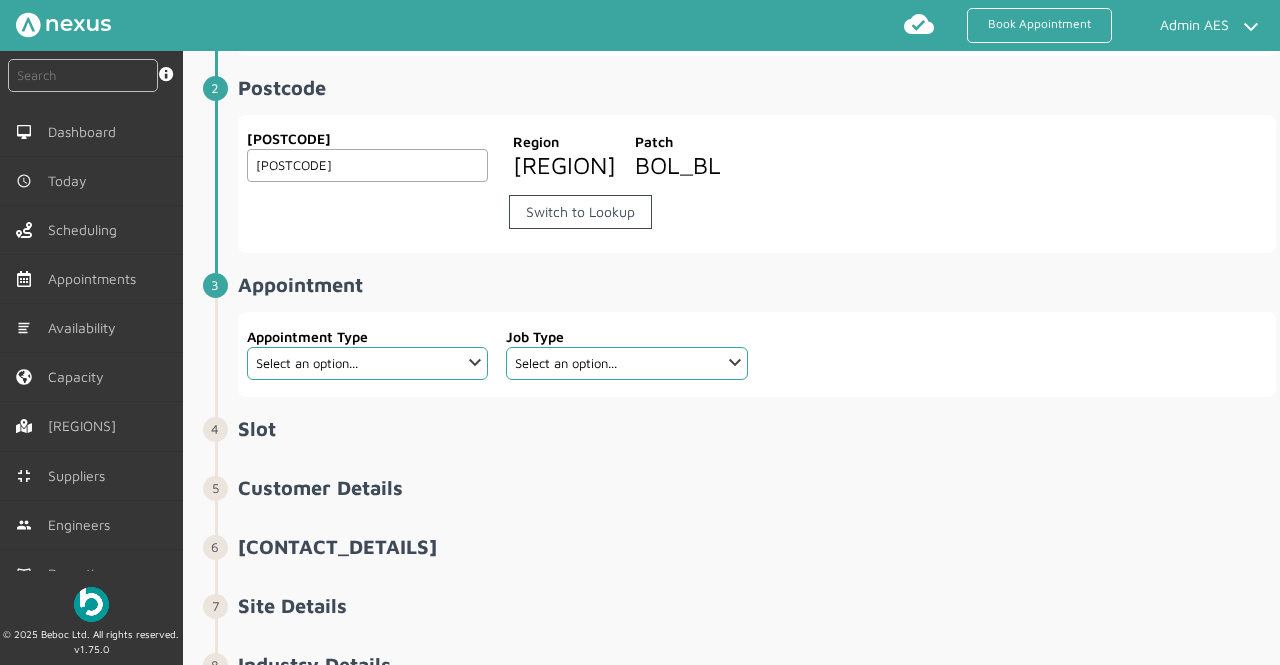type on "[POSTCODE]" 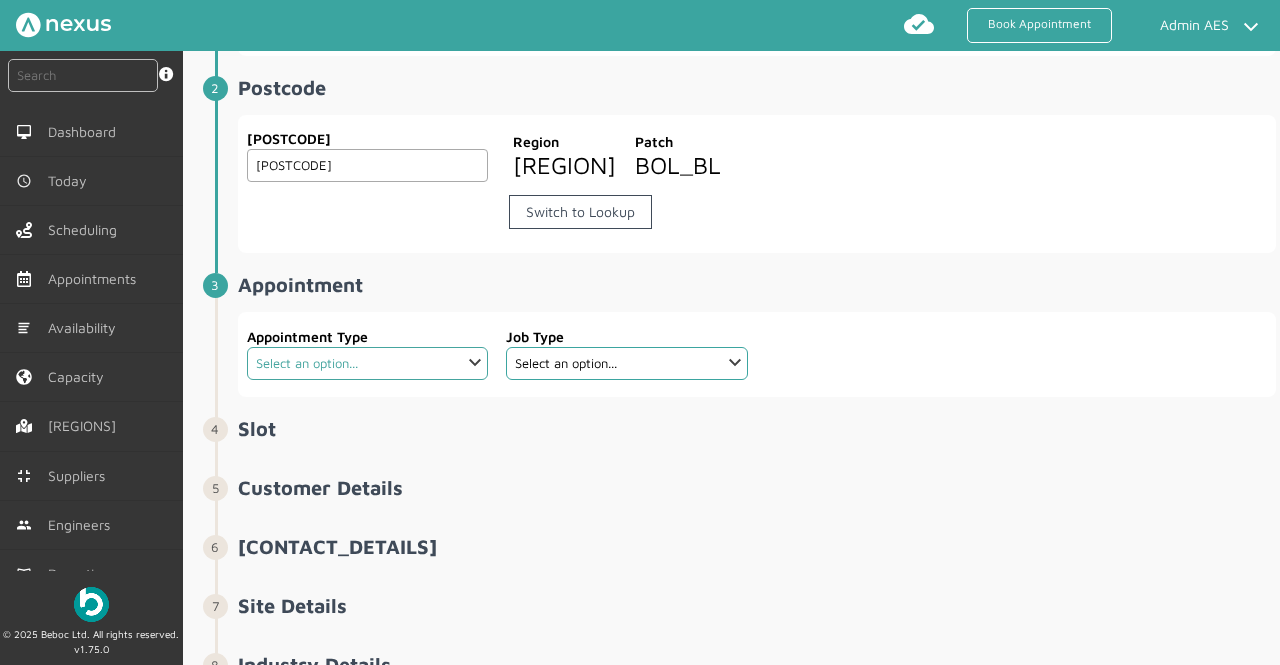 click on "Select an option... Deemed Exchange Deemed Recommission Electric Vehicle Emergency Exchange Emergency Investigation Half Hourly Metering I&C Metering Field Services Meter Removal New Connection OFFMAT Exchange Recommission Scheduled Exchange Scheduled Investigation SIP Site Survey Warrant Warrant Disconnect" at bounding box center (368, 363) 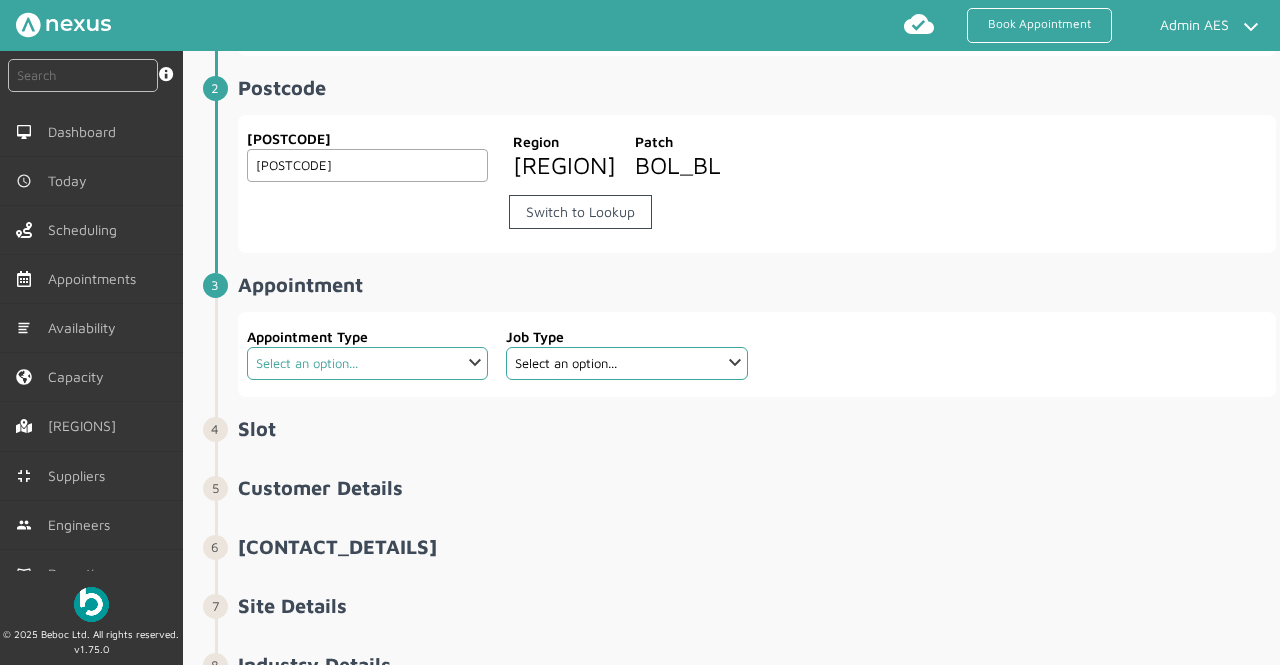 select on "[NUM]: [REF]" 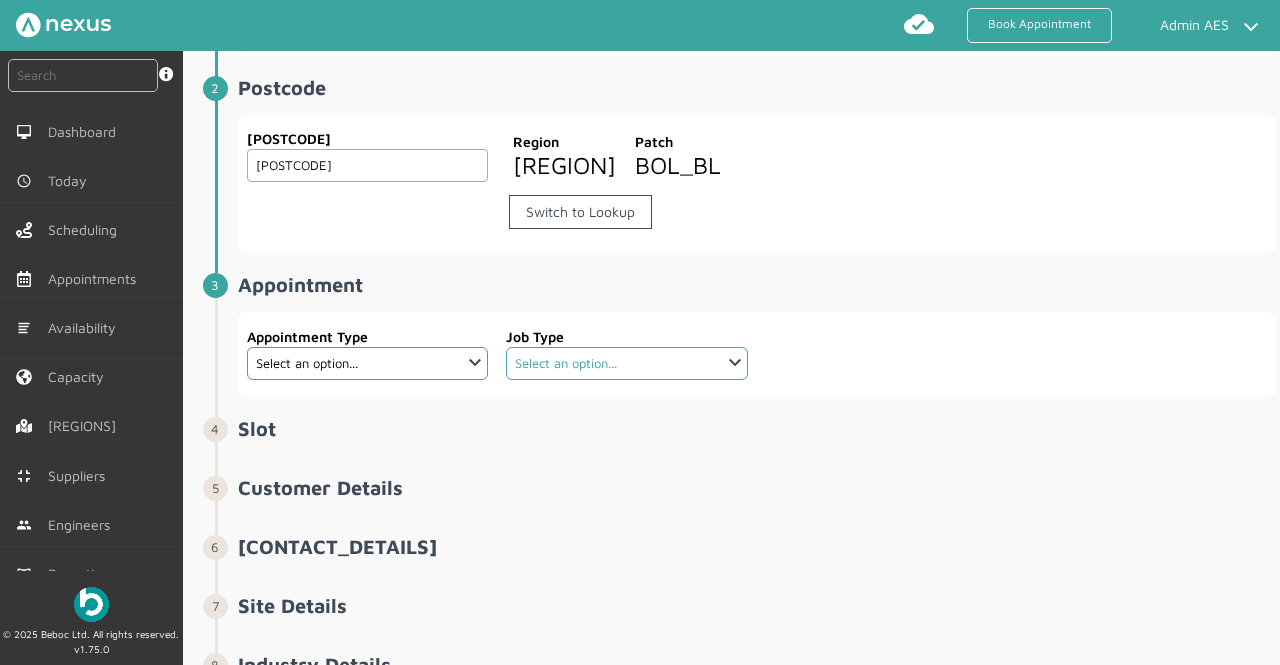 click on "Select an option... Dual Fuel - SMETS2 Electric Electric - SMETS2 Gas Gas - SMETS2 PPMID Install Dual Fuel PPMID Install Electric PPMID Install Gas" at bounding box center [627, 363] 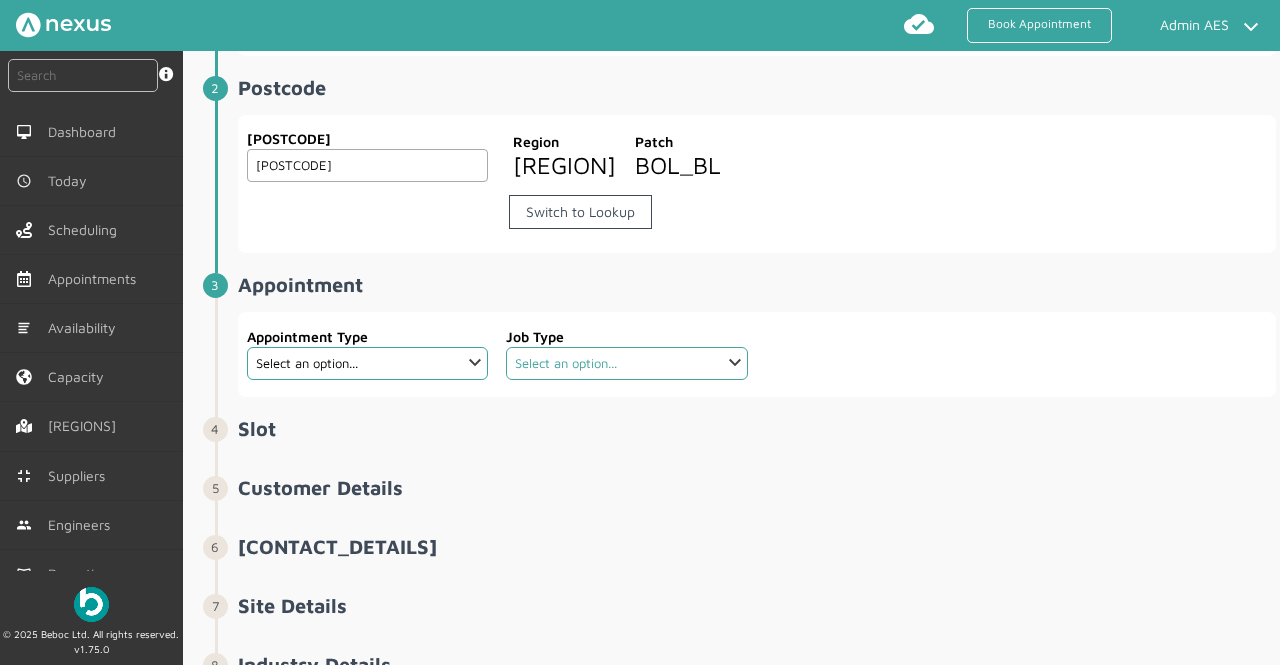 click on "Select an option... Dual Fuel - SMETS2 Electric Electric - SMETS2 Gas Gas - SMETS2 PPMID Install Dual Fuel PPMID Install Electric PPMID Install Gas" at bounding box center (627, 363) 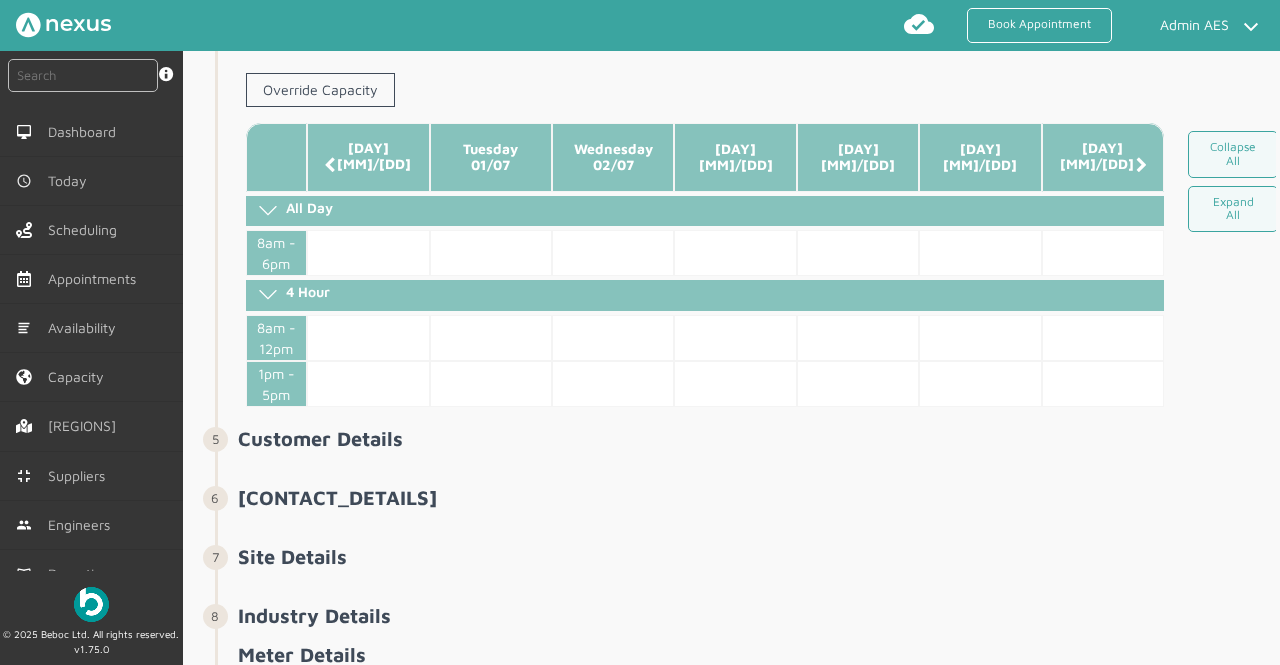 scroll, scrollTop: 688, scrollLeft: 0, axis: vertical 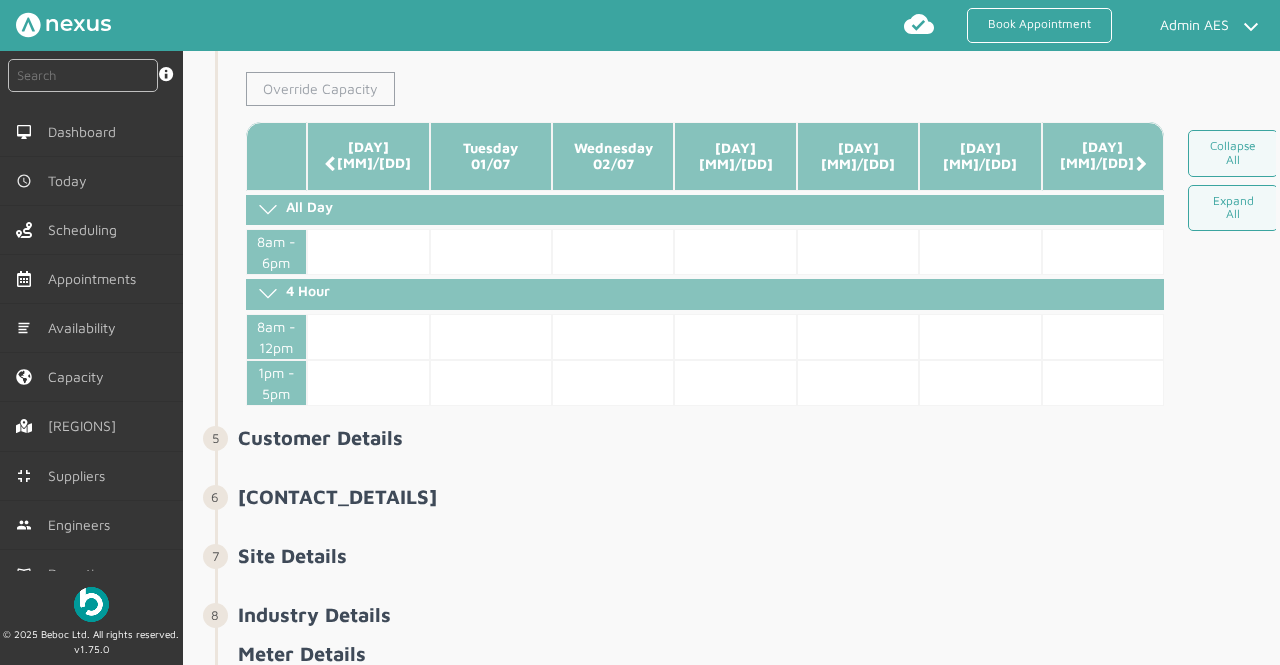 click on "Override Capacity" at bounding box center [320, 89] 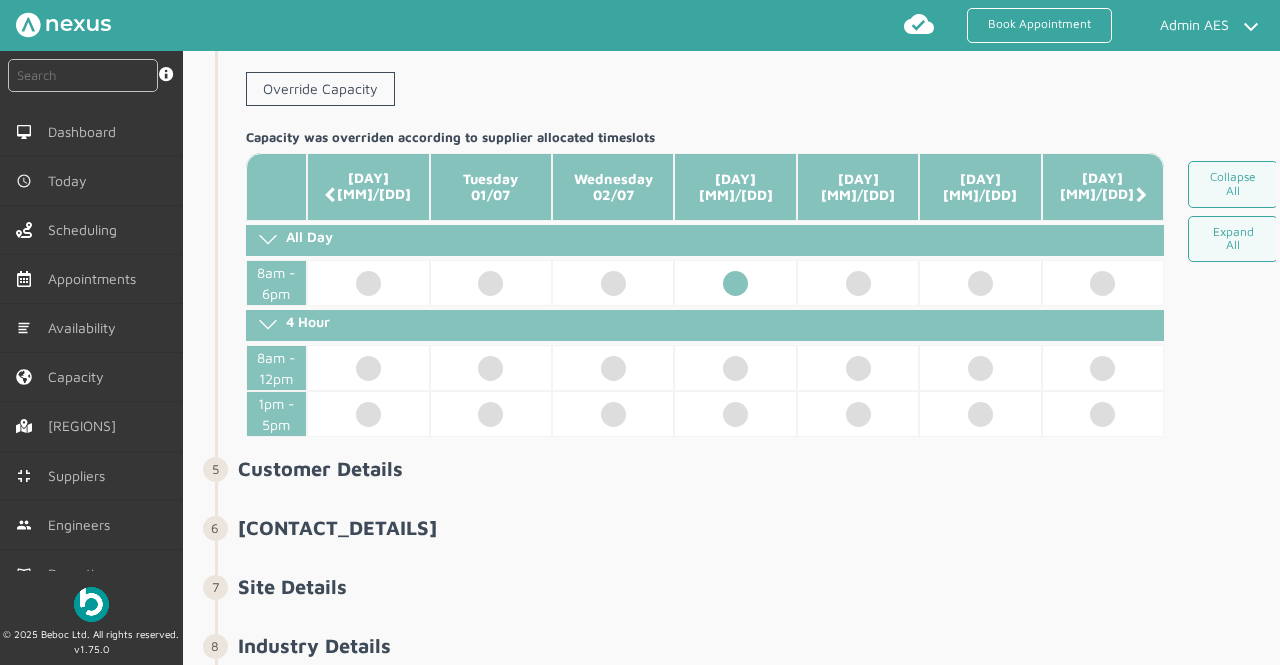click at bounding box center (735, 283) 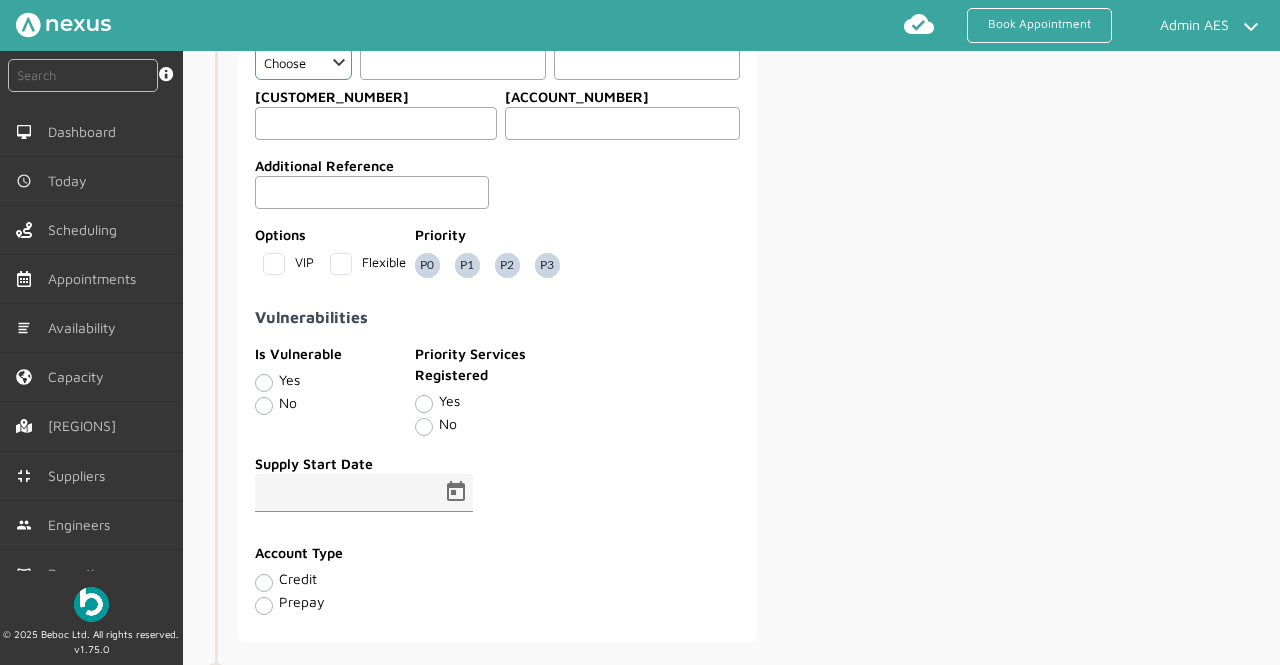 scroll, scrollTop: 1182, scrollLeft: 0, axis: vertical 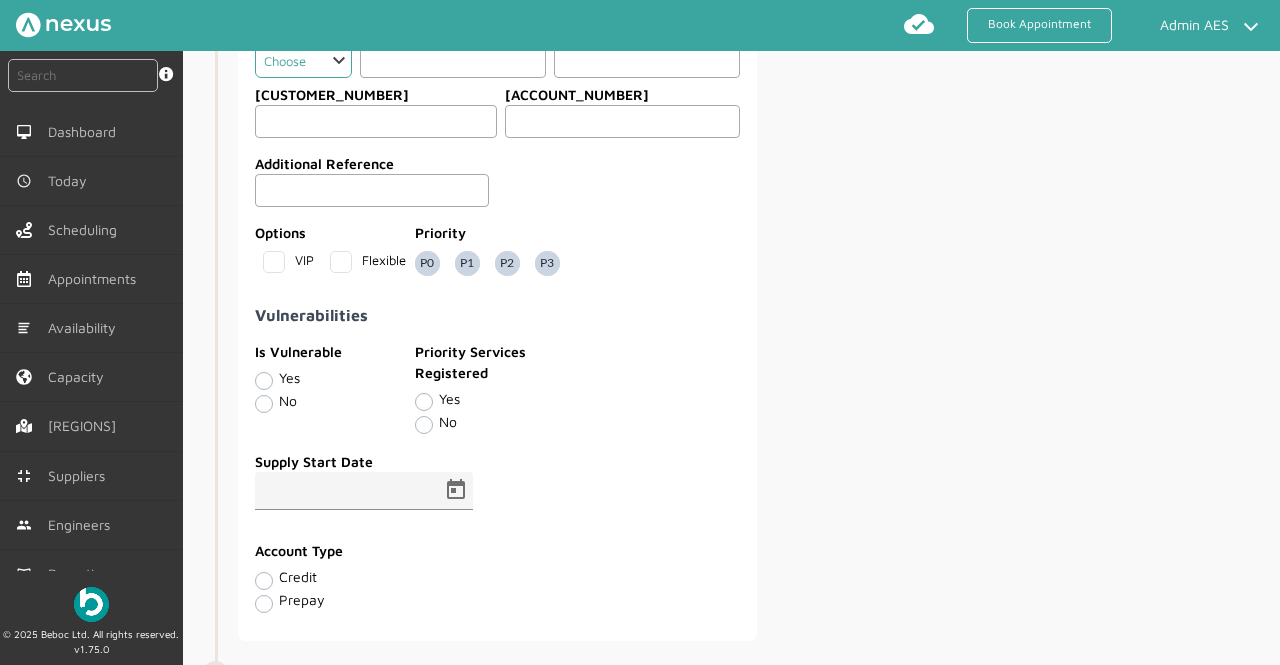 click on "Choose Dr Mr Mrs Miss Ms Mx Sir Lady" at bounding box center (303, 61) 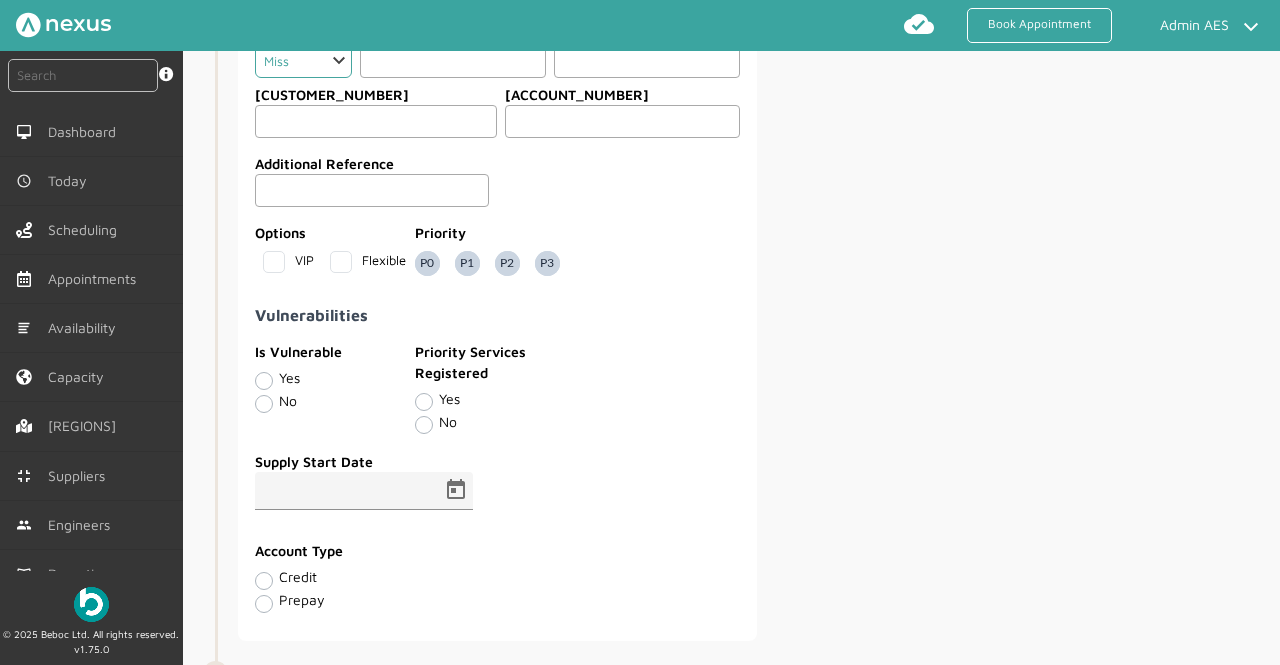 click on "Choose Dr Mr Mrs Miss Ms Mx Sir Lady" at bounding box center (303, 61) 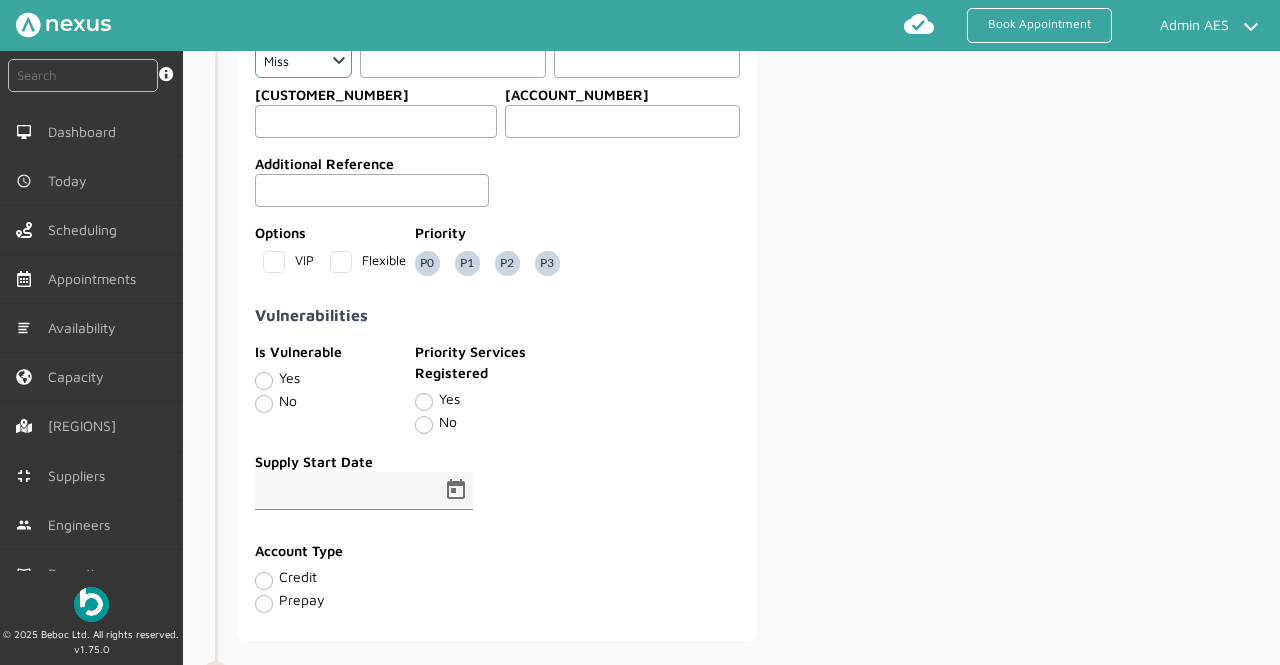 click at bounding box center [453, 61] 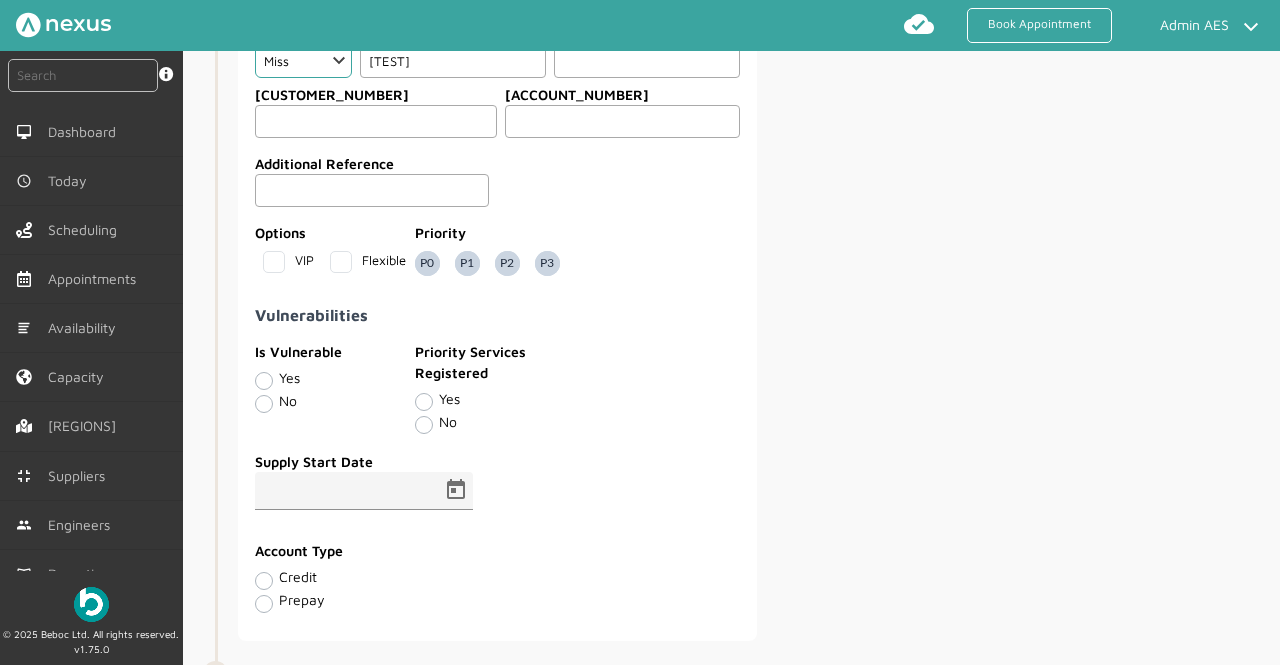 type on "[TEST]" 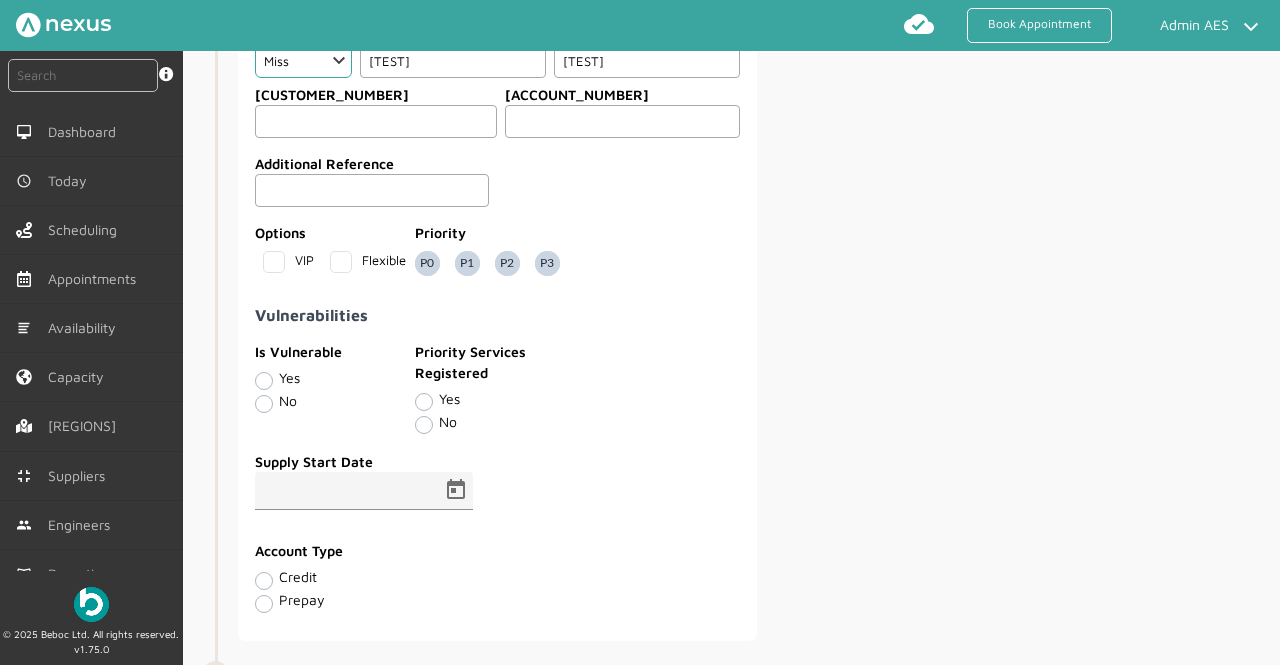 type on "[TEST]" 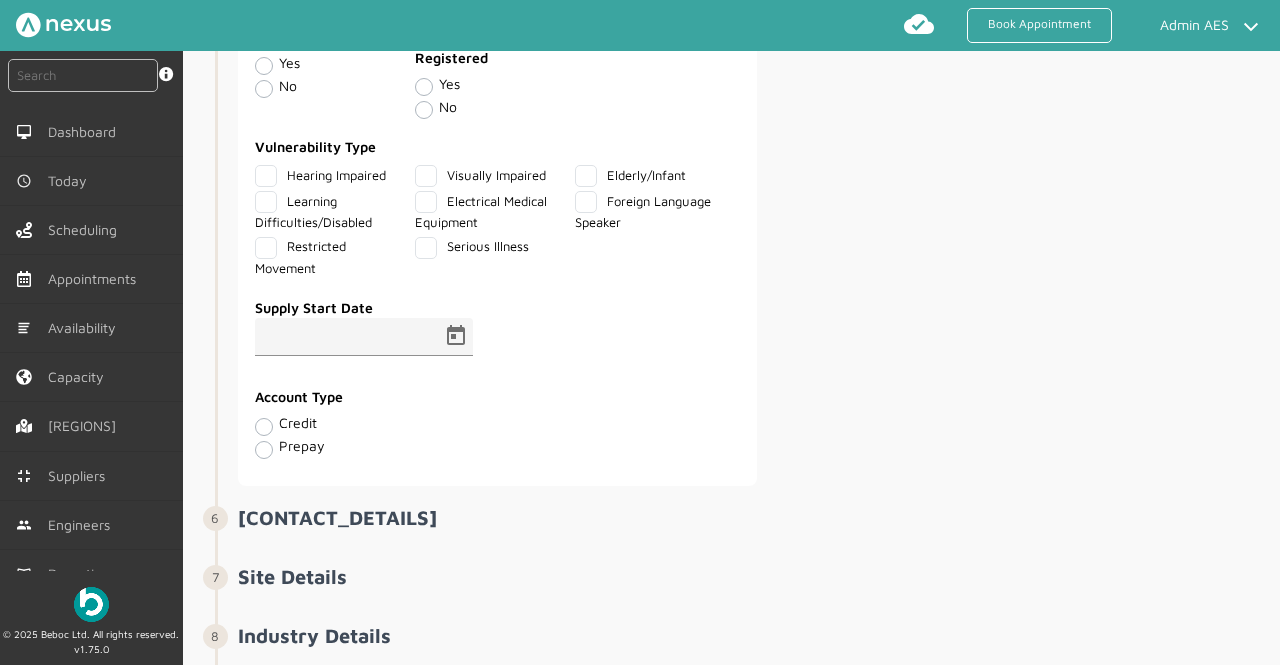 scroll, scrollTop: 1499, scrollLeft: 0, axis: vertical 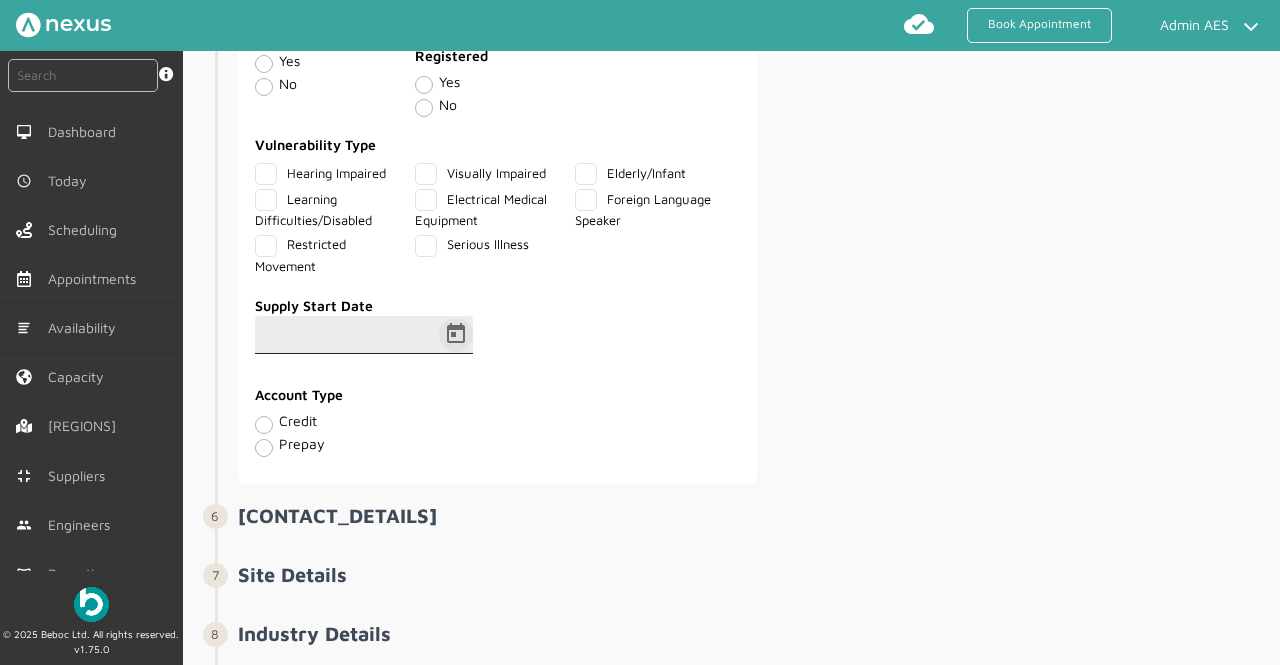 type on "[NUMBER]" 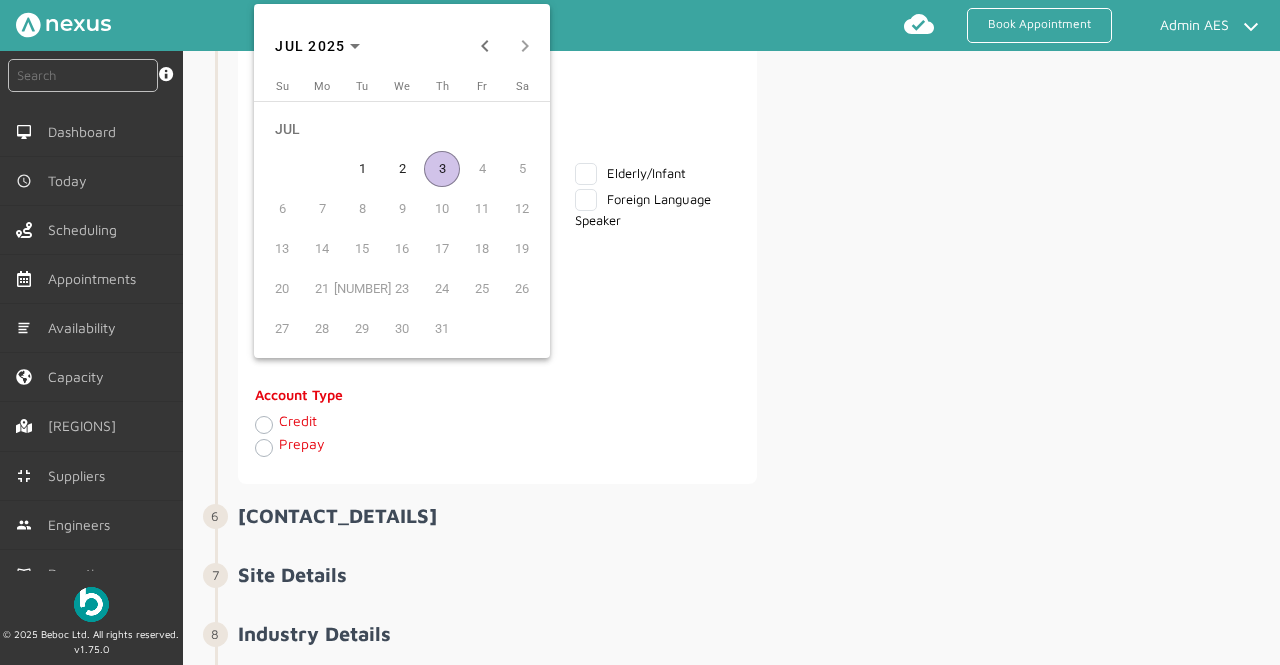 type 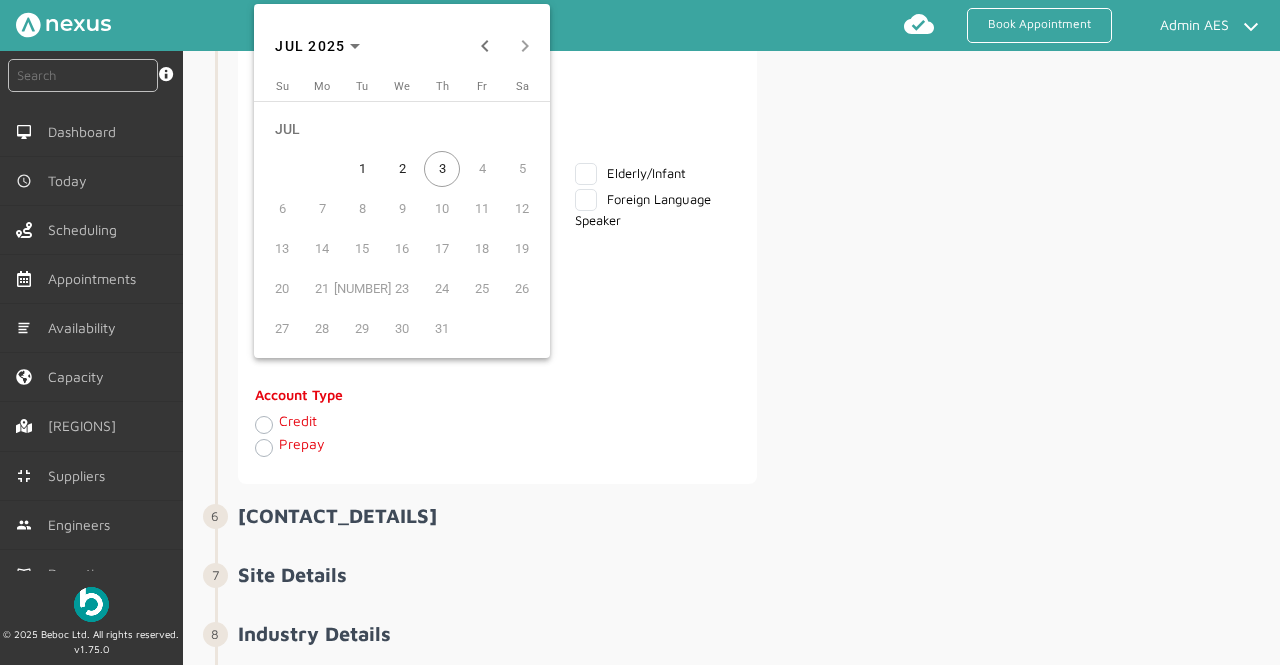 click on "JUL" at bounding box center (402, 129) 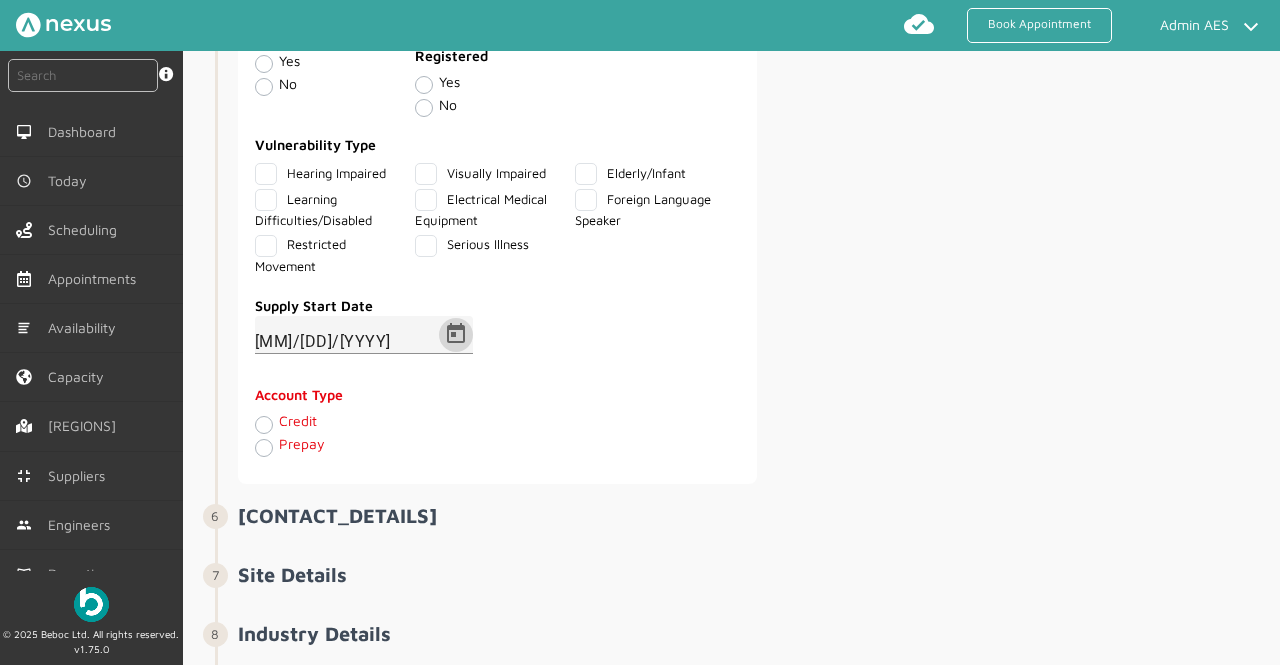 click on "Credit" at bounding box center [298, 420] 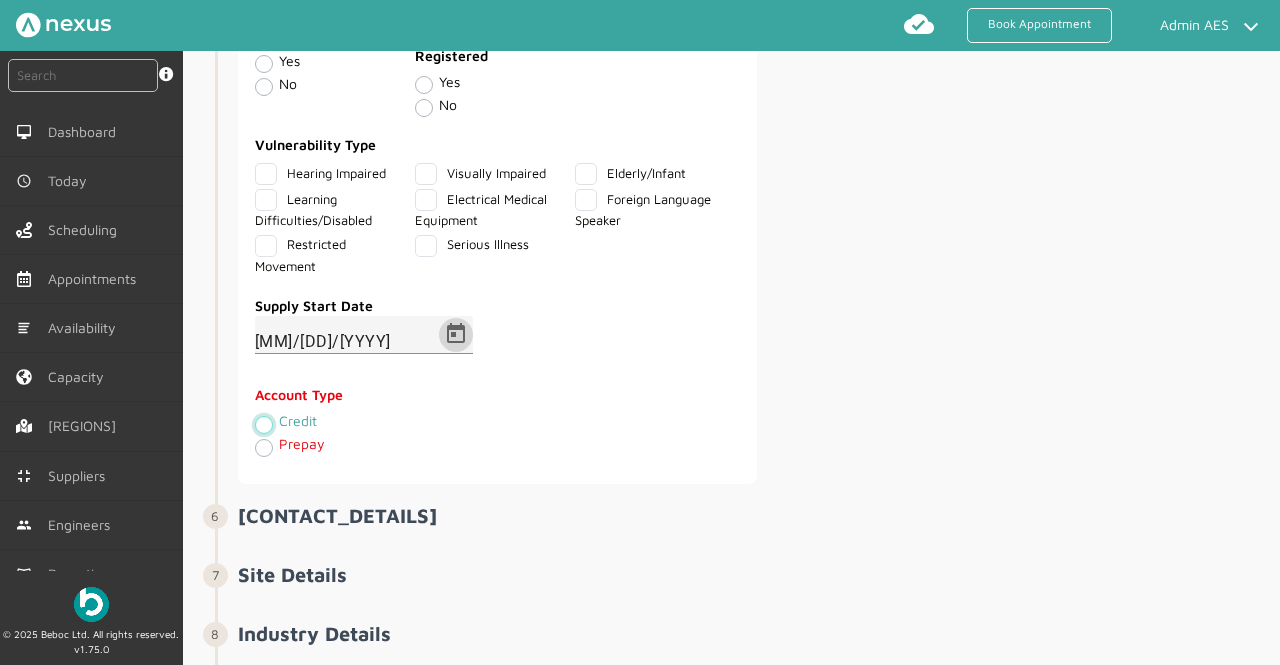 click on "Credit" at bounding box center [263, 423] 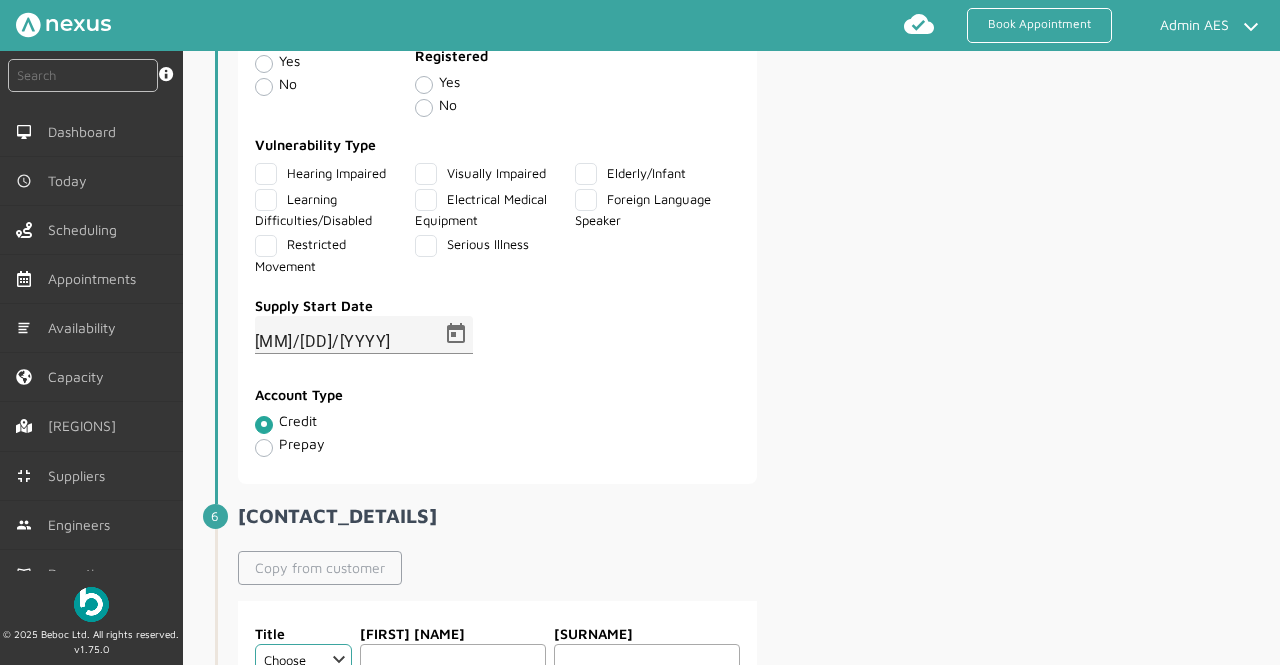 click on "Copy from customer" at bounding box center [320, 568] 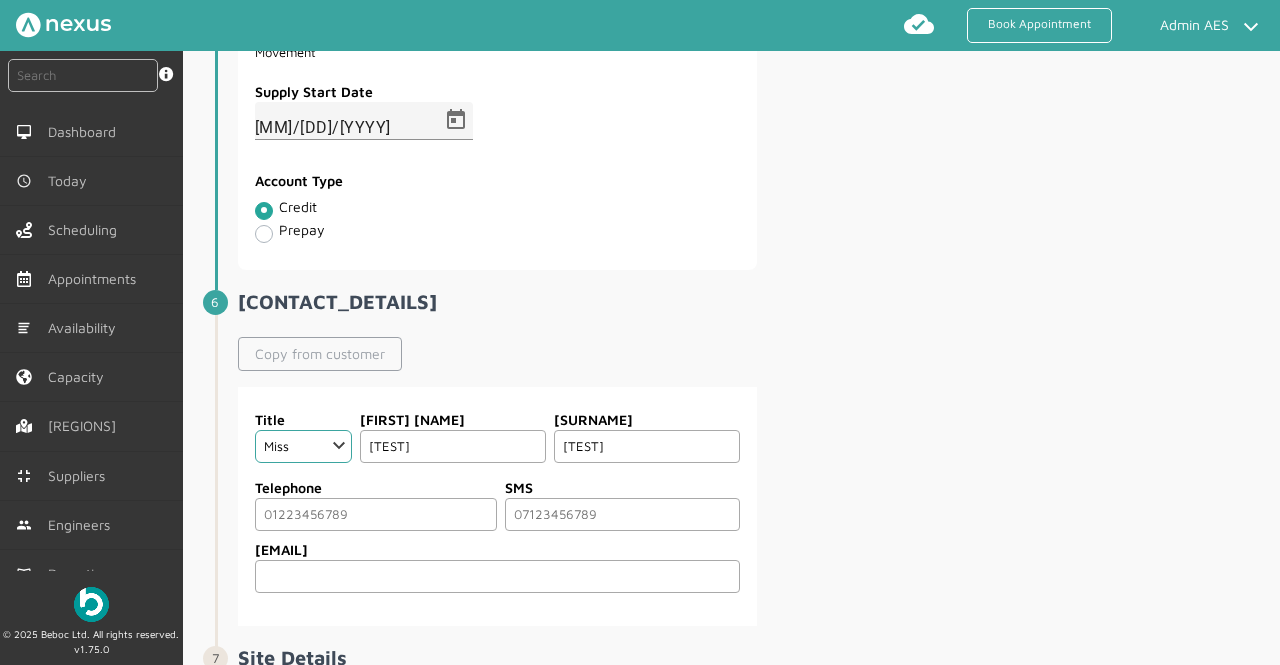 scroll, scrollTop: 1722, scrollLeft: 0, axis: vertical 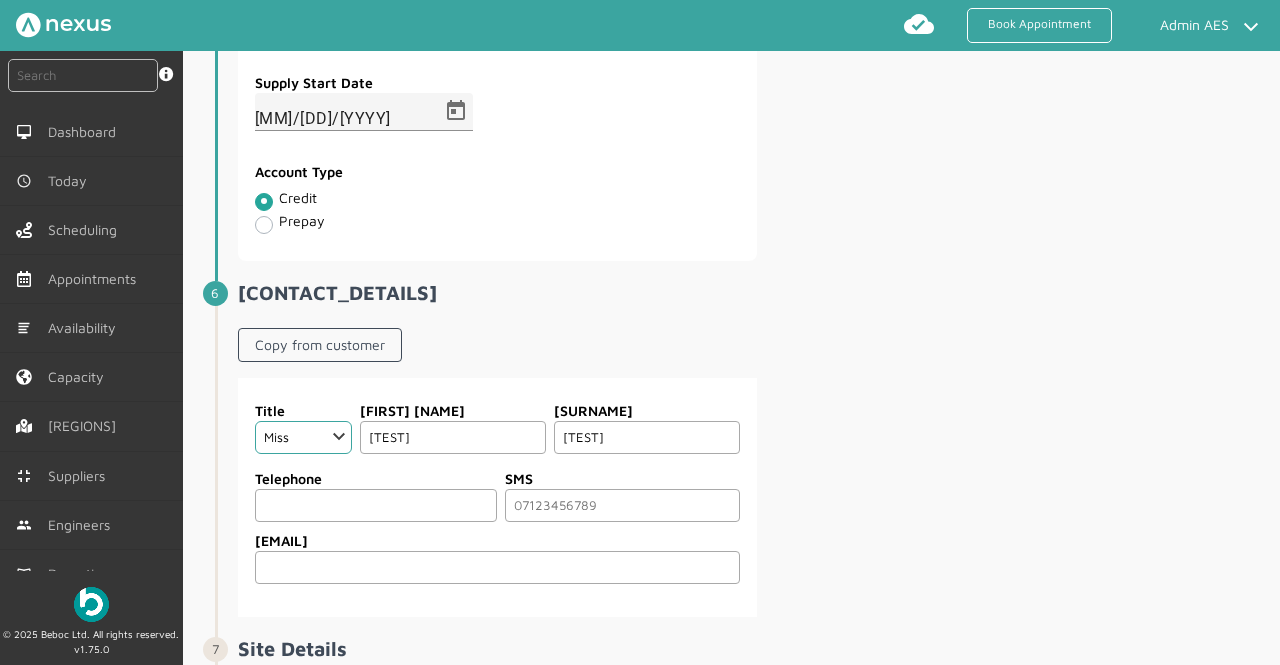 click at bounding box center [376, 505] 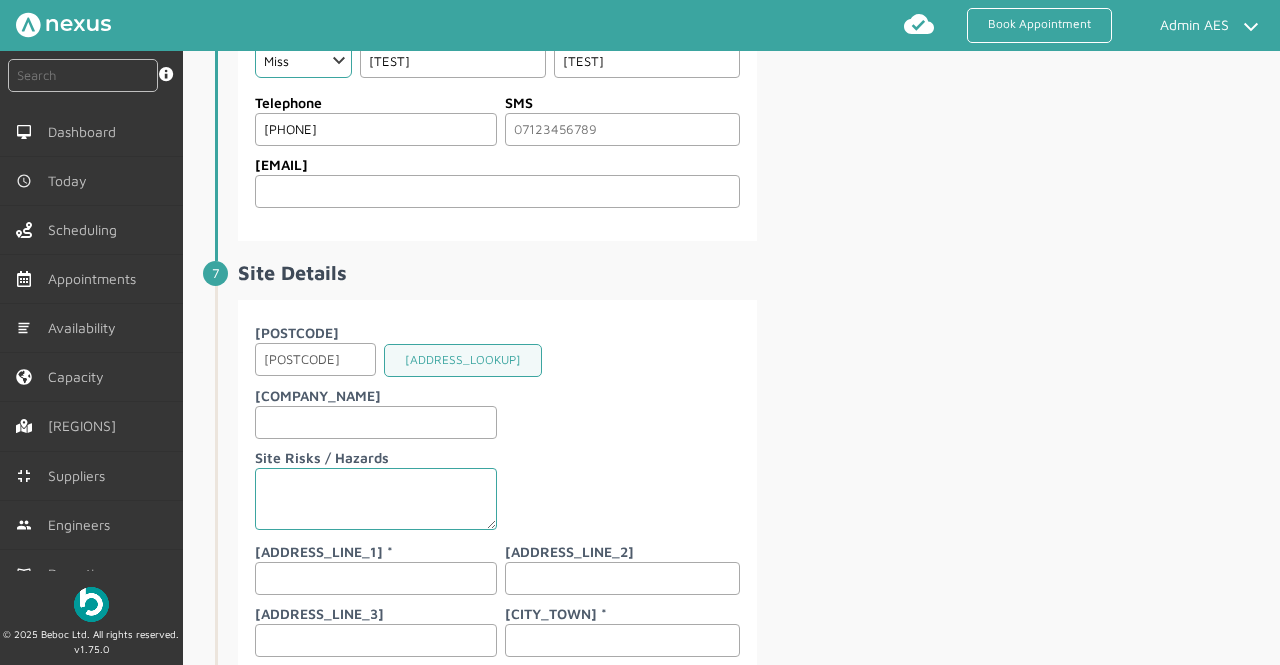 scroll, scrollTop: 2102, scrollLeft: 0, axis: vertical 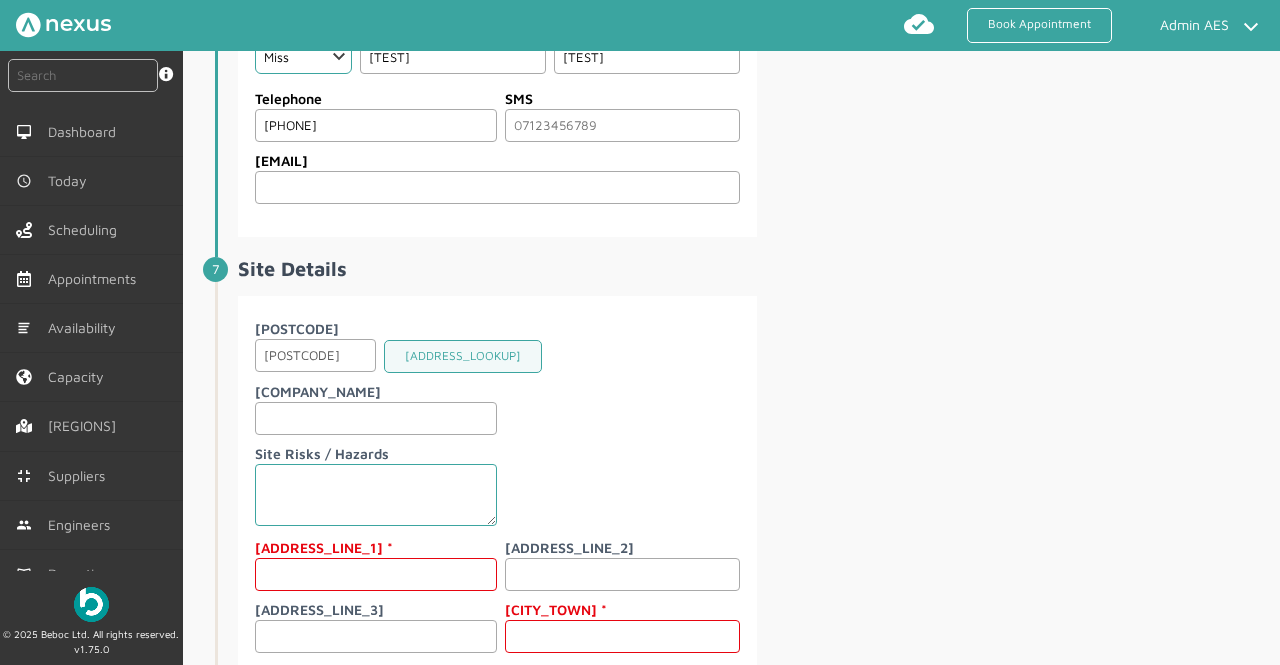 type on "[PHONE]" 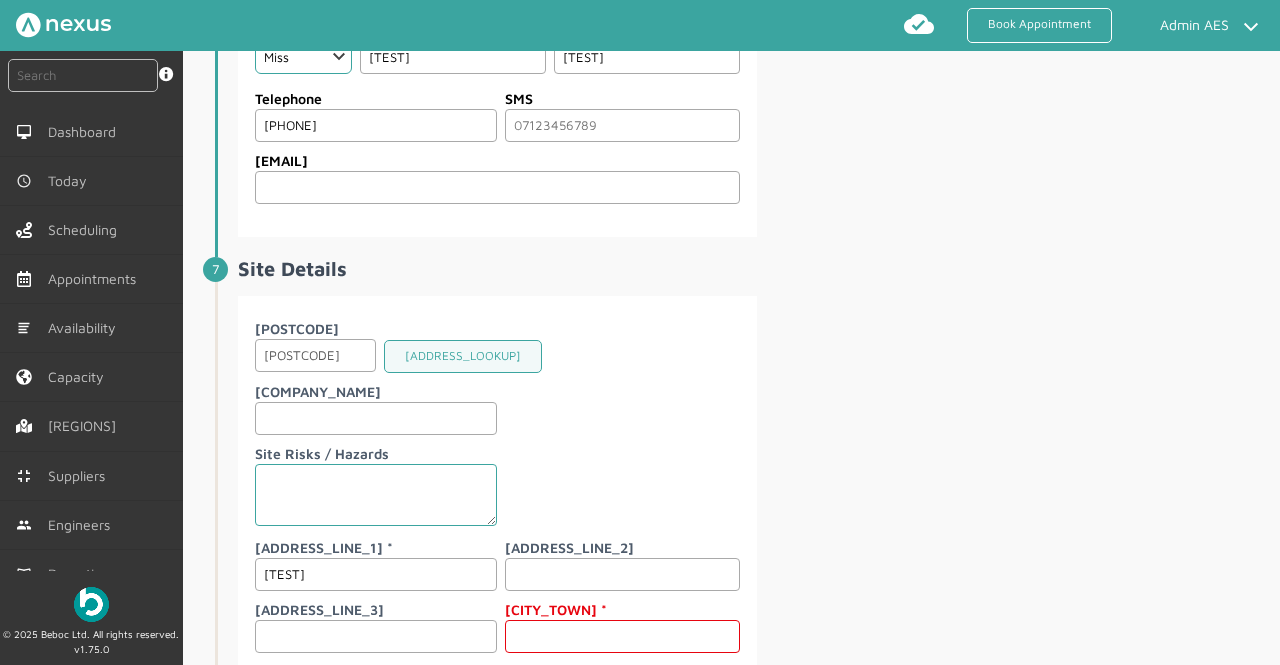 type on "[TEST]" 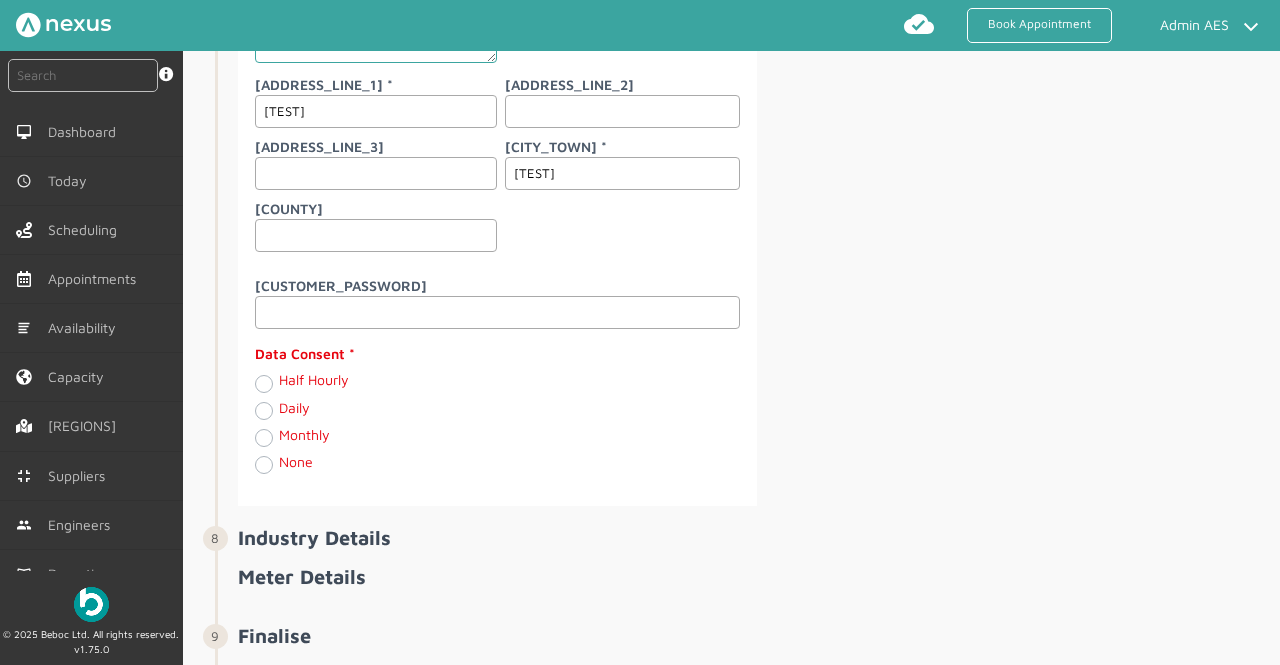 scroll, scrollTop: 2603, scrollLeft: 0, axis: vertical 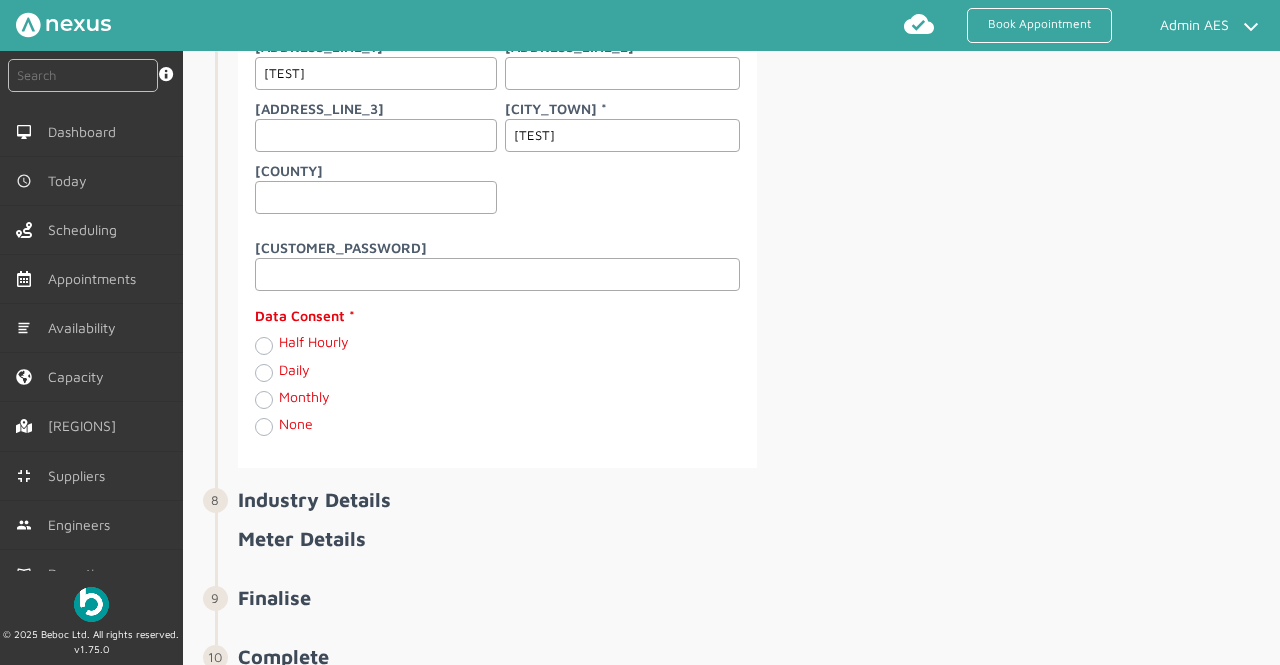 type on "[TEST]" 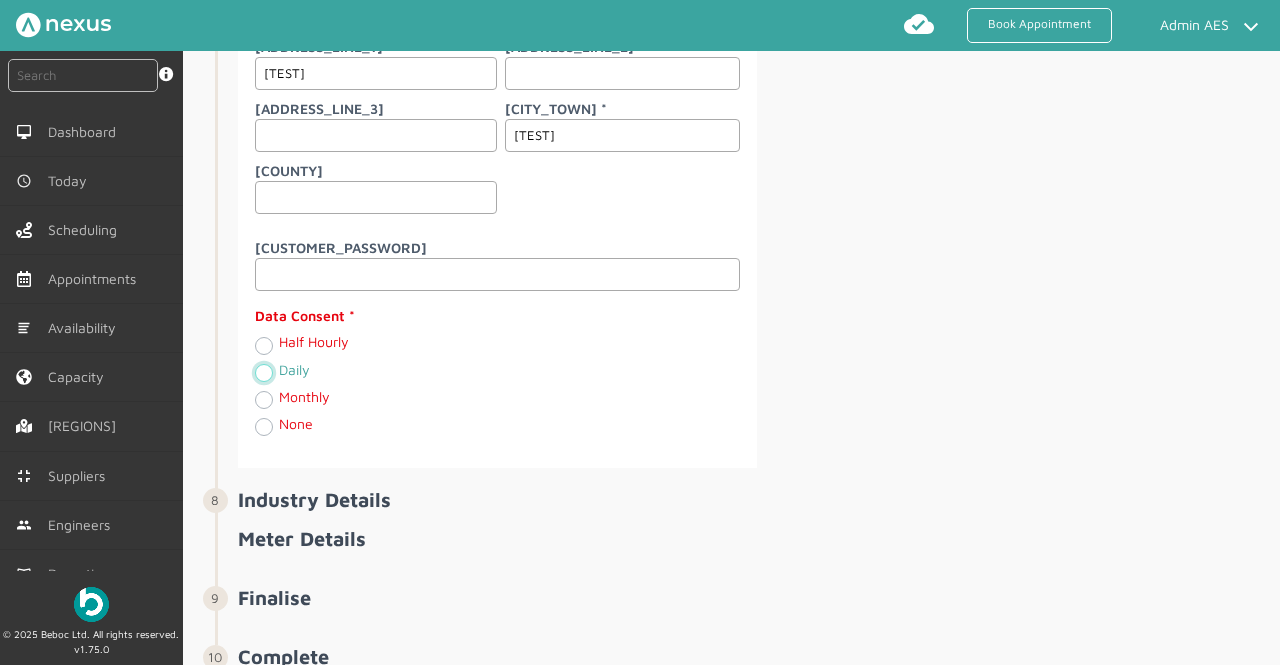 click on "Daily" at bounding box center (263, 372) 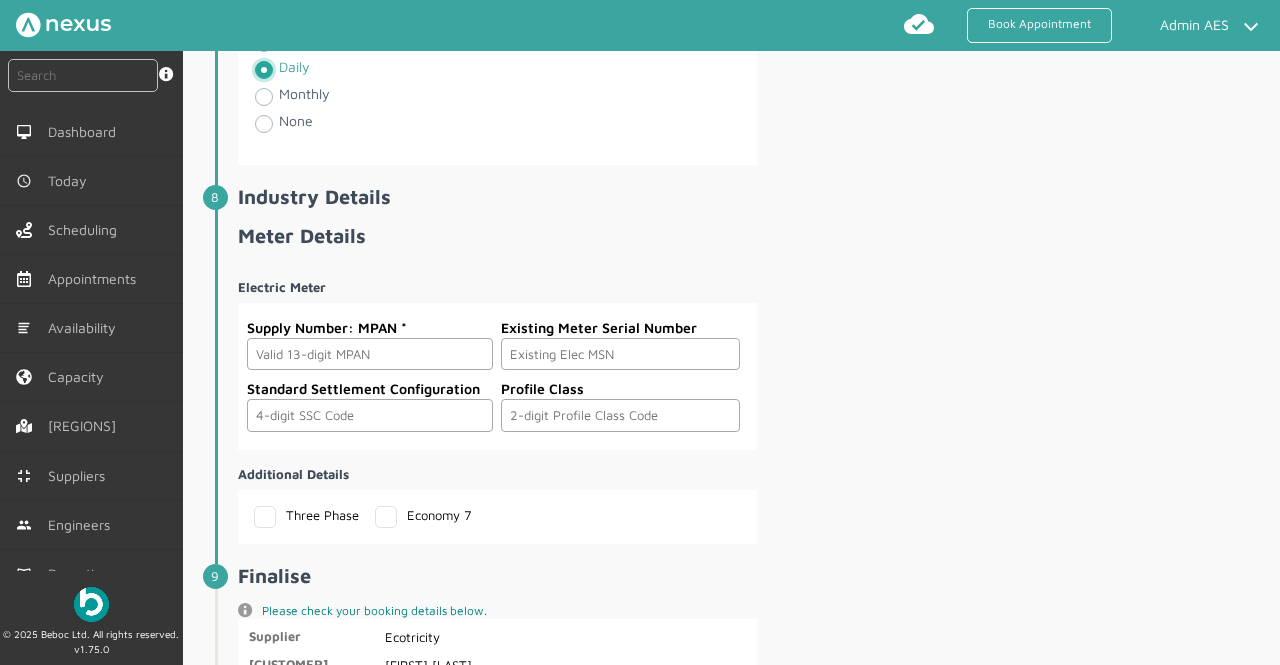 scroll, scrollTop: 2908, scrollLeft: 0, axis: vertical 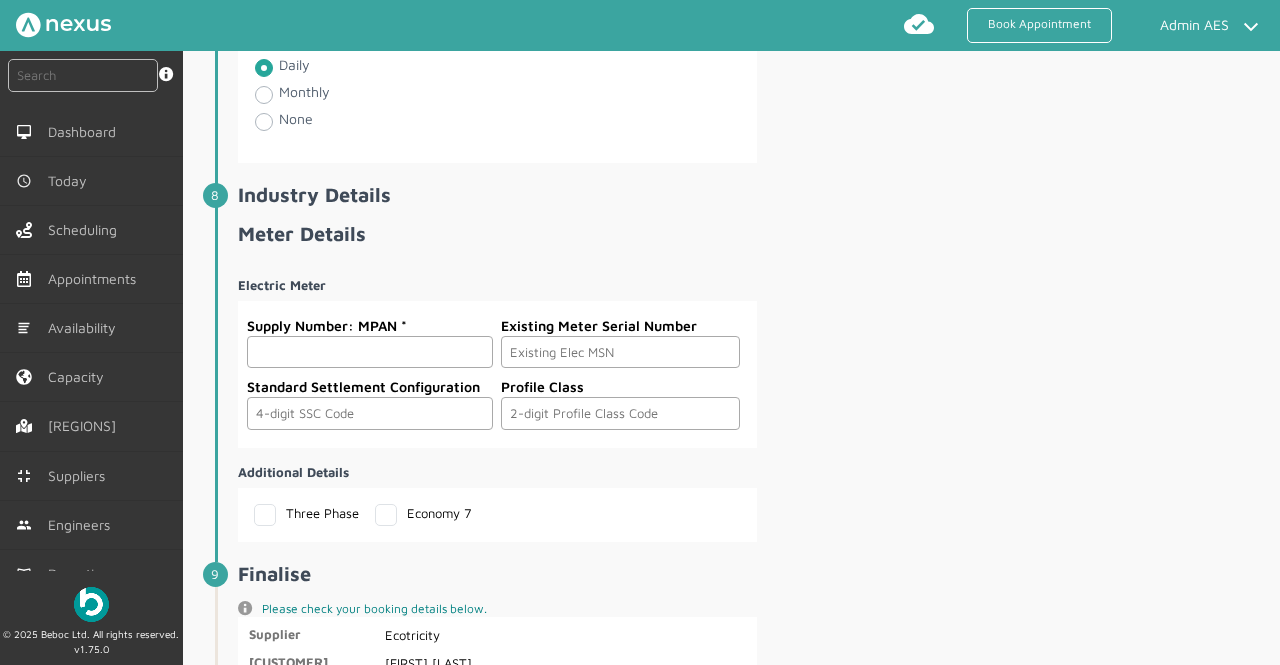 click at bounding box center [370, 352] 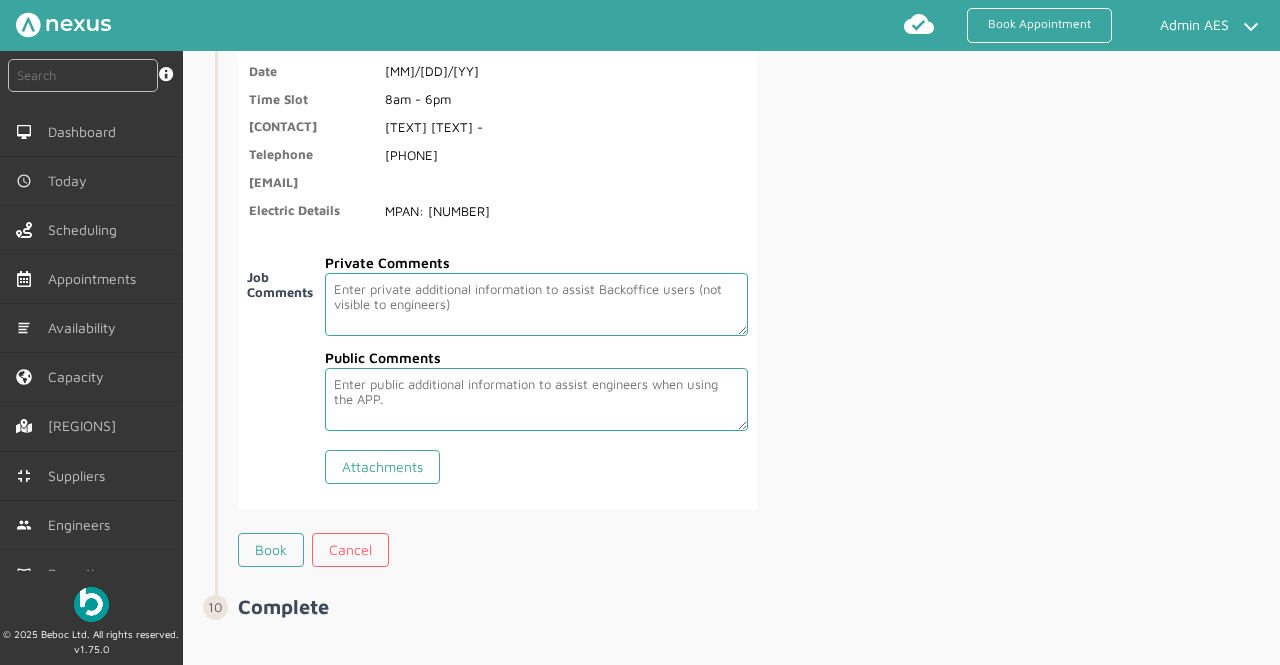 scroll, scrollTop: 3629, scrollLeft: 0, axis: vertical 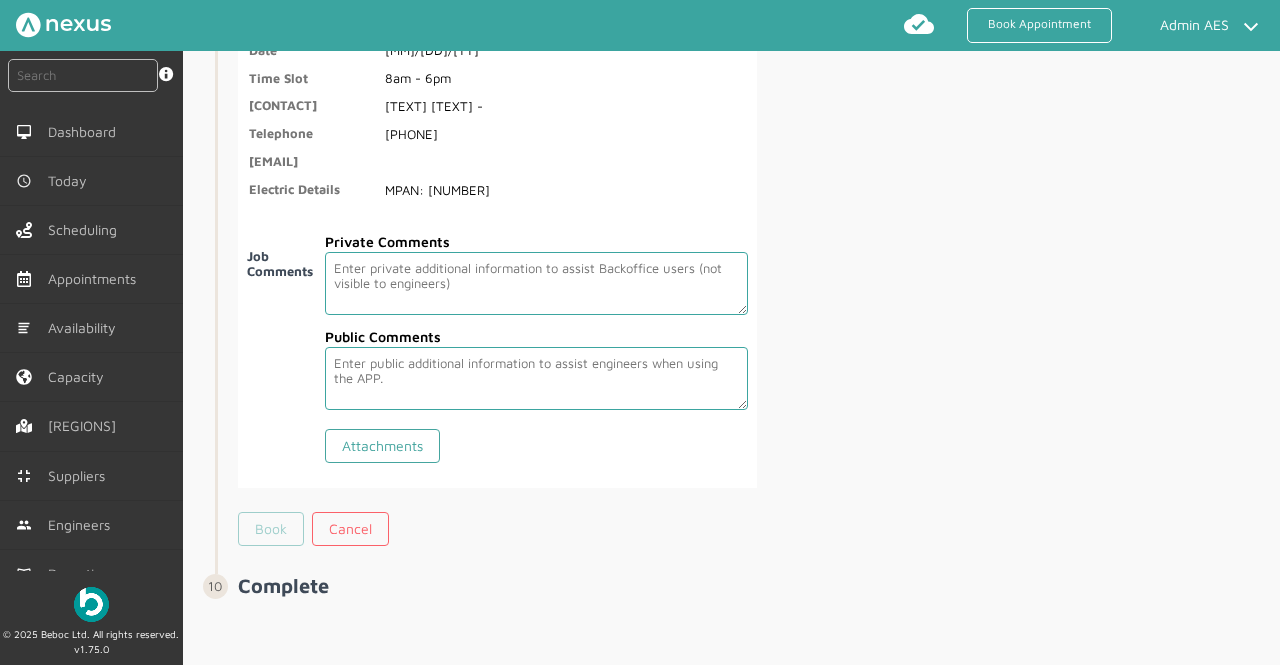 type on "[NUMBER]" 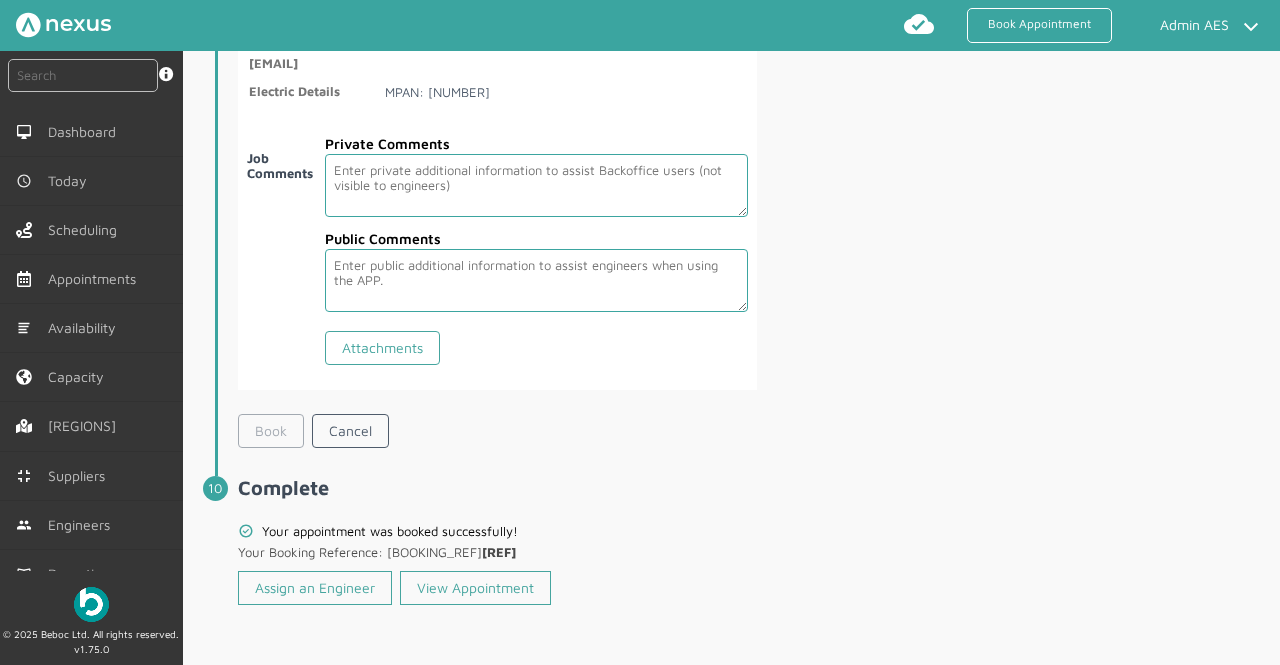 scroll, scrollTop: 3724, scrollLeft: 0, axis: vertical 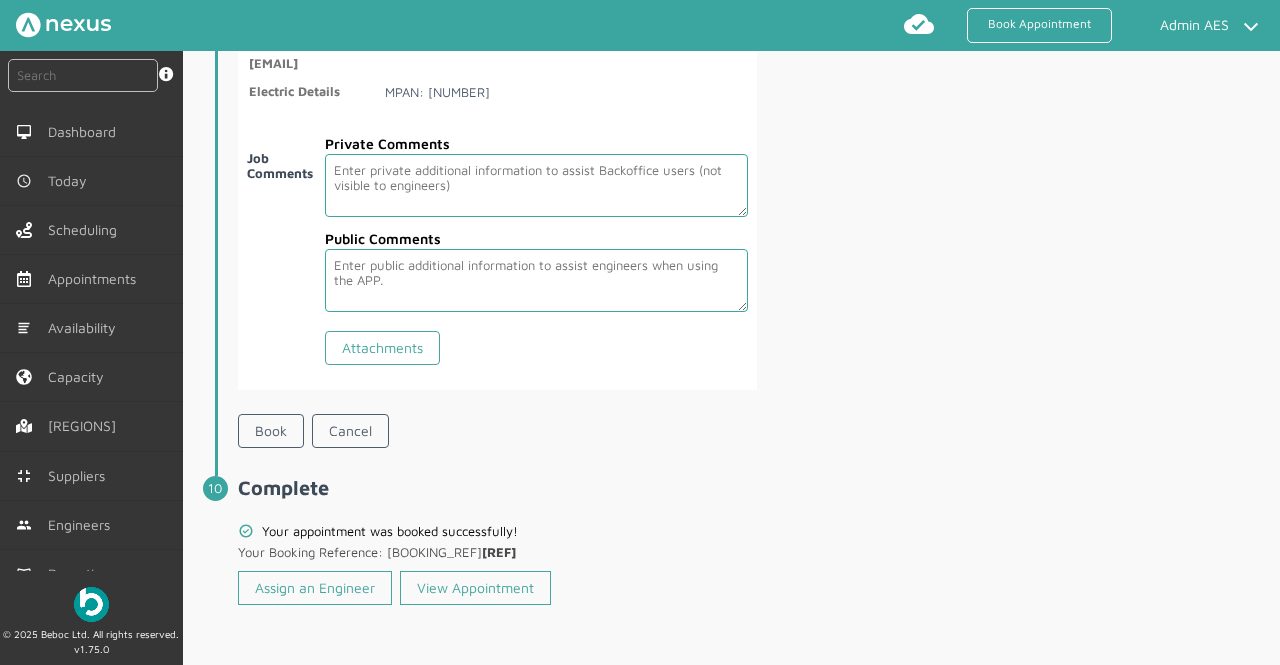 click on "Assign an Engineer   View Appointment" at bounding box center [497, 588] 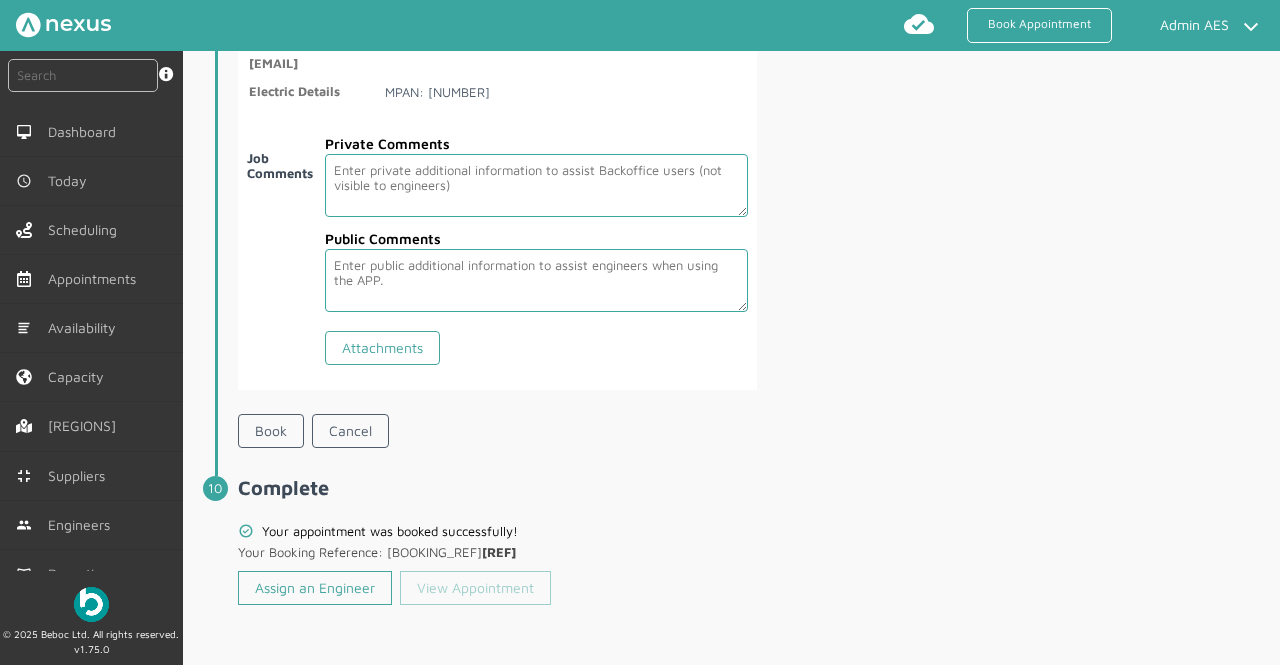 click on "View Appointment" at bounding box center (475, 588) 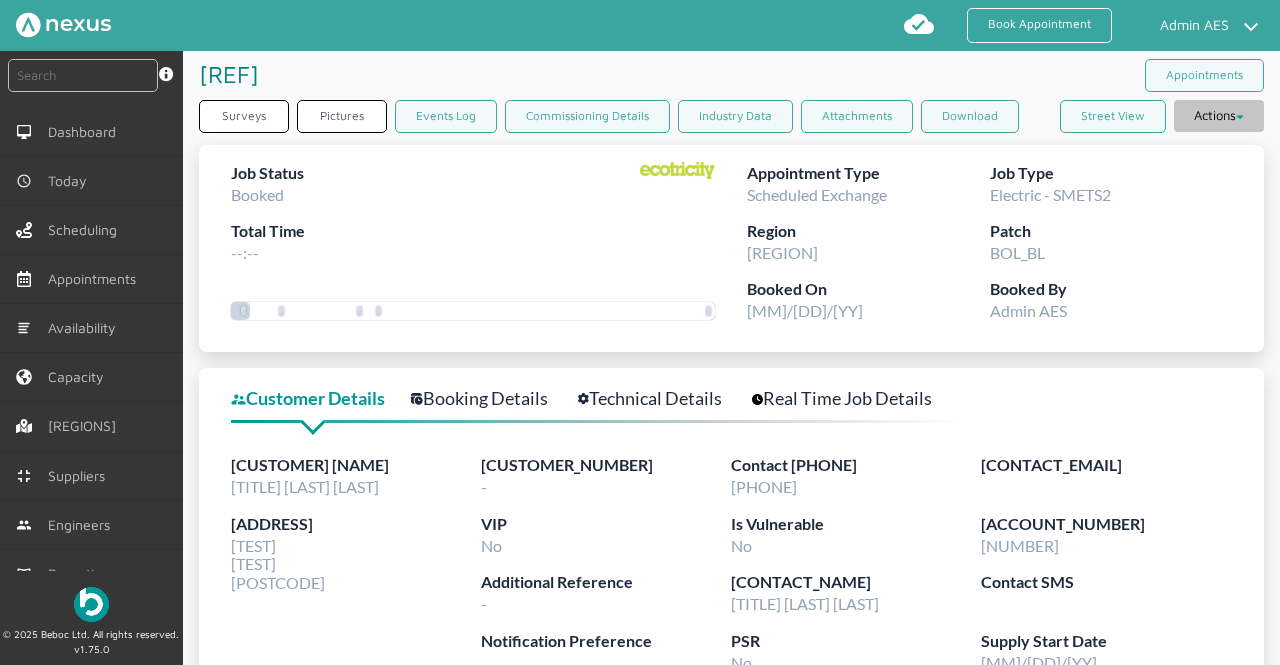 click on "Actions" at bounding box center [1219, 116] 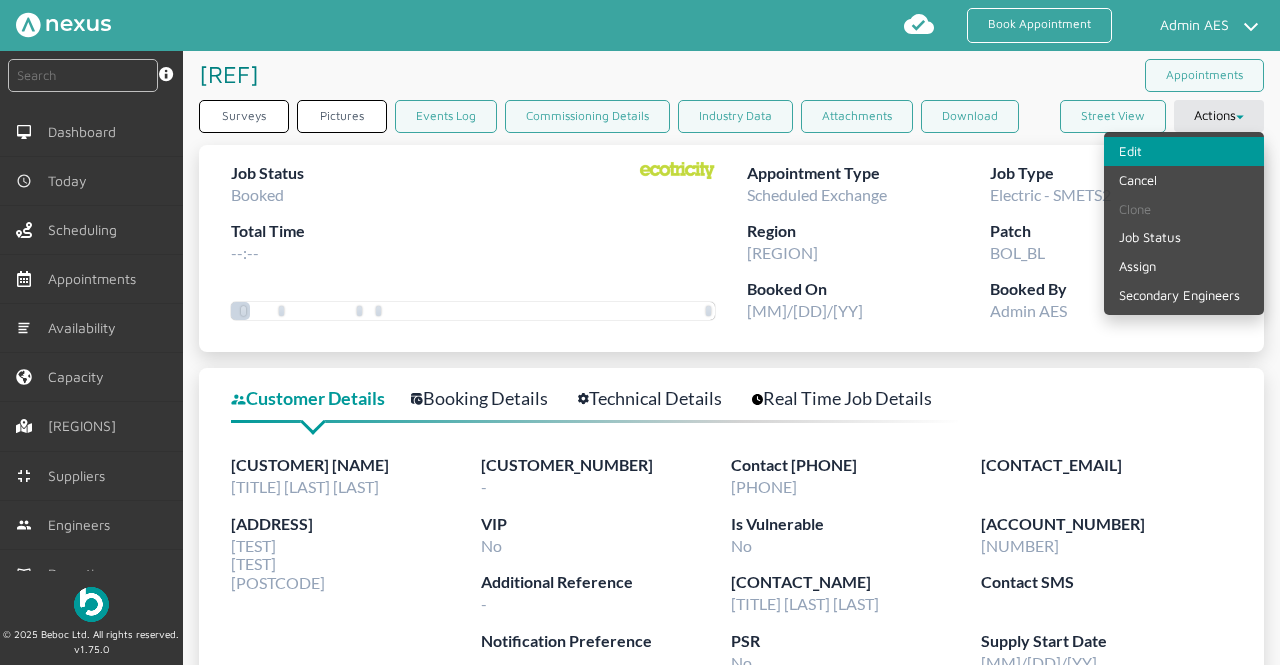 click on "Edit" at bounding box center [1184, 151] 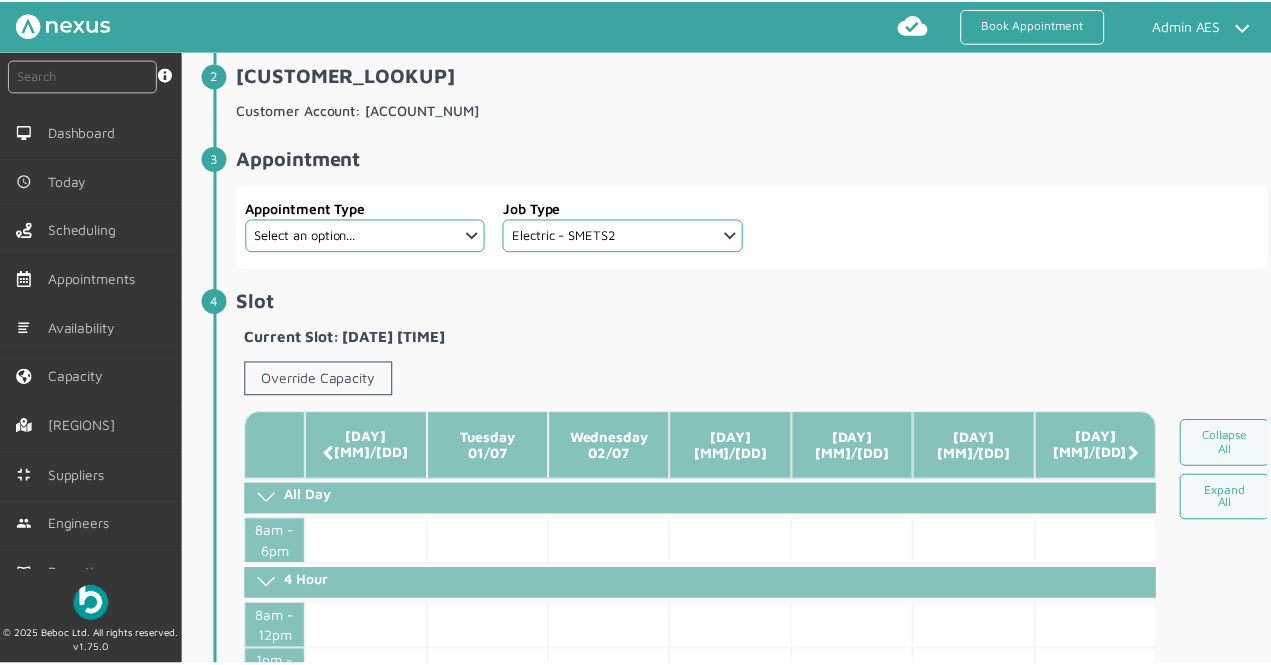 scroll, scrollTop: 212, scrollLeft: 0, axis: vertical 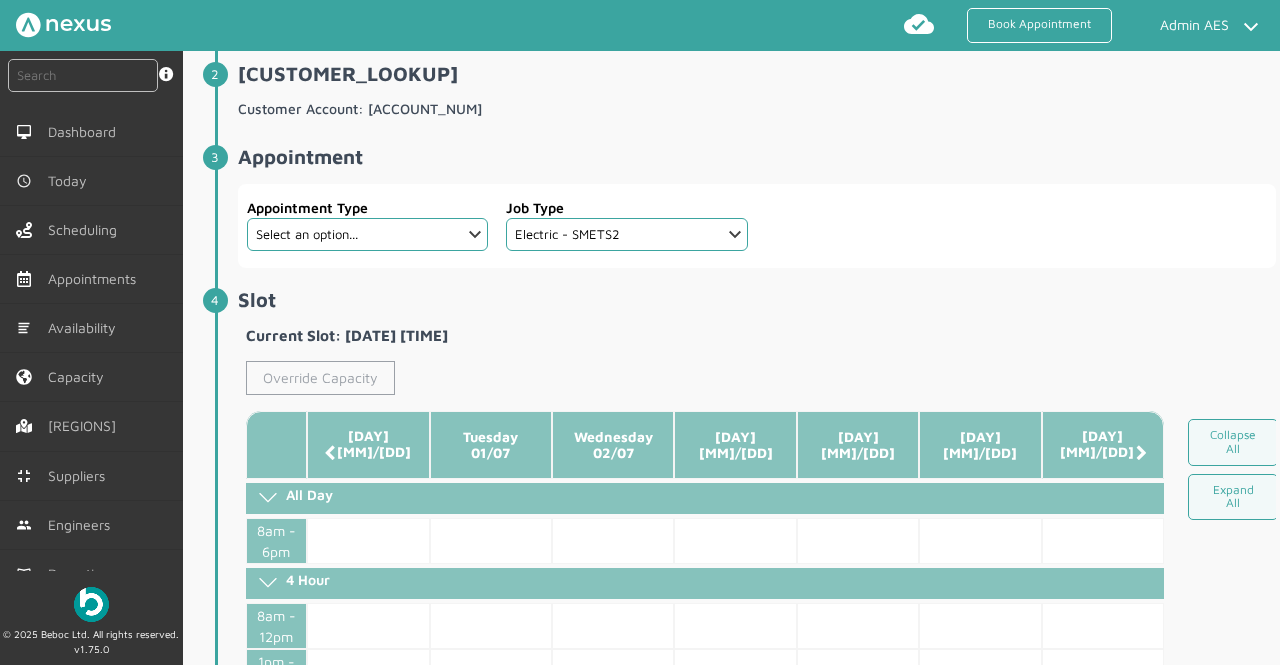 click on "Override Capacity" at bounding box center [320, 378] 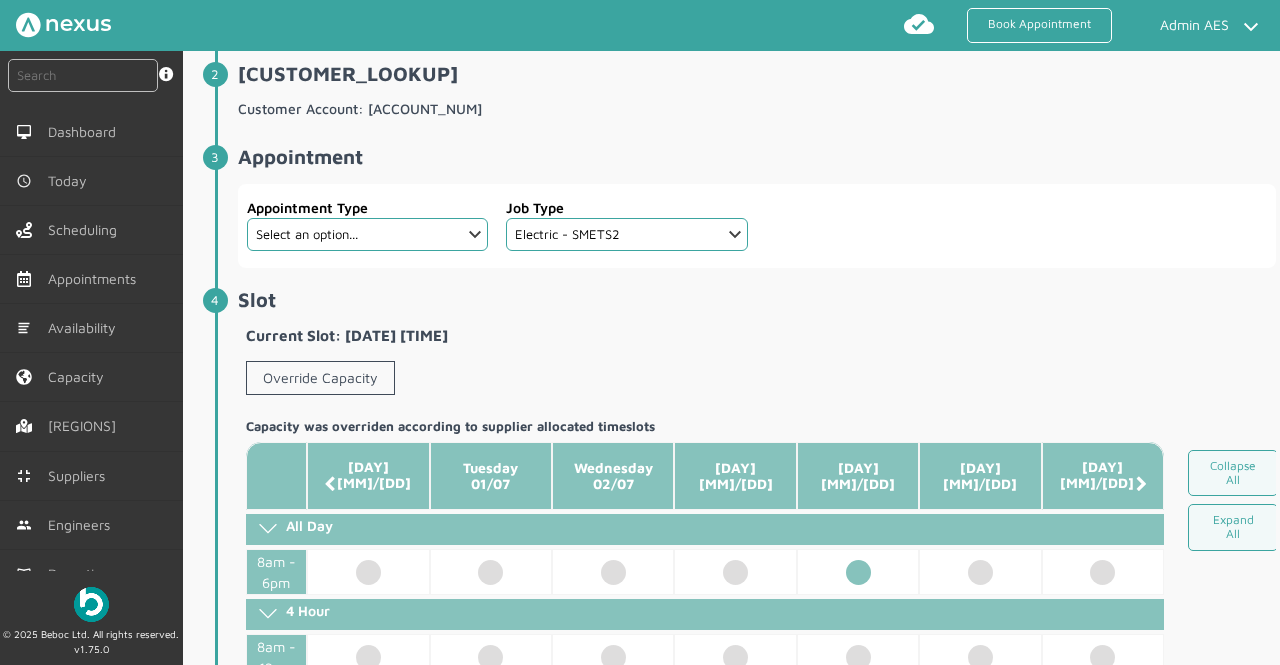click at bounding box center [858, 572] 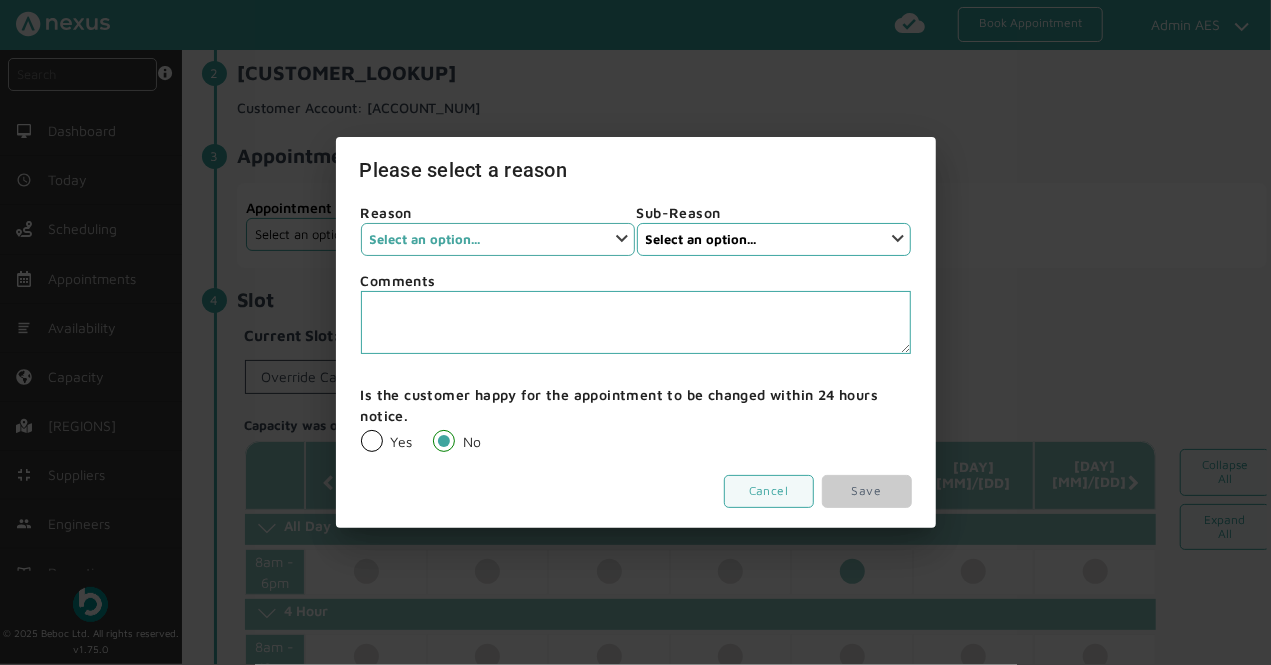 click on "Select an option... None Installer Cancellation Supplier Cancellation Customer Cancellation" at bounding box center (498, 239) 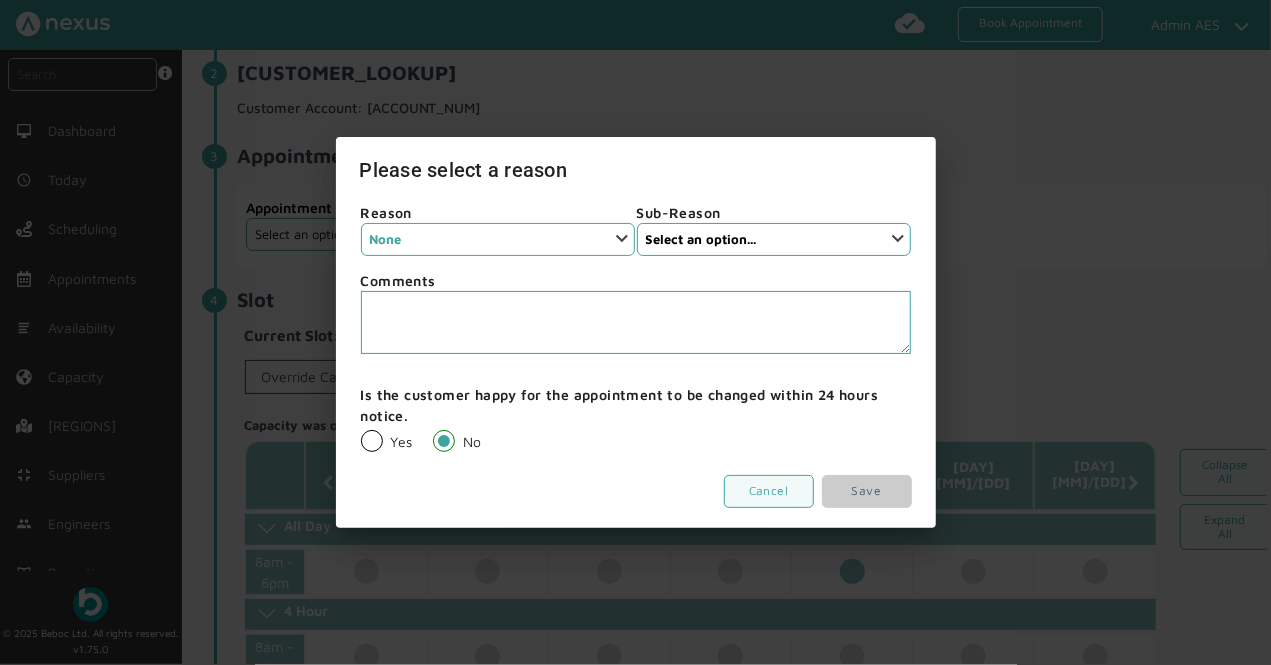 click on "Select an option... None Installer Cancellation Supplier Cancellation Customer Cancellation" at bounding box center (498, 239) 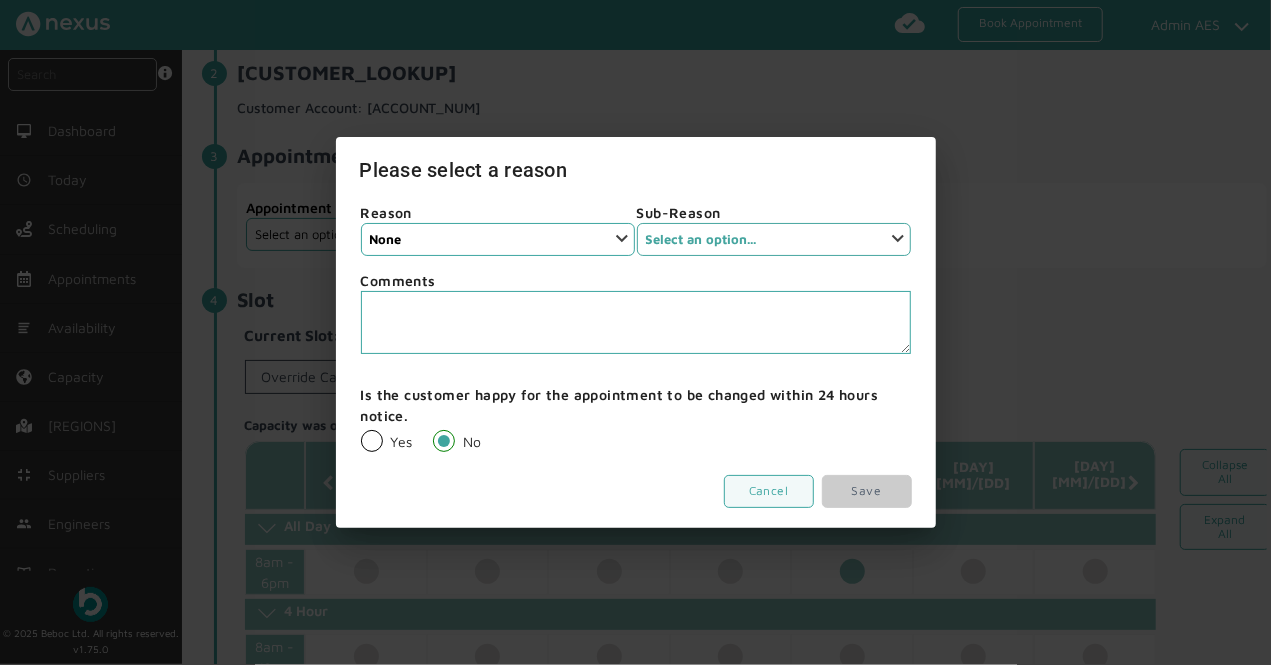 click on "Select an option... None" at bounding box center [774, 239] 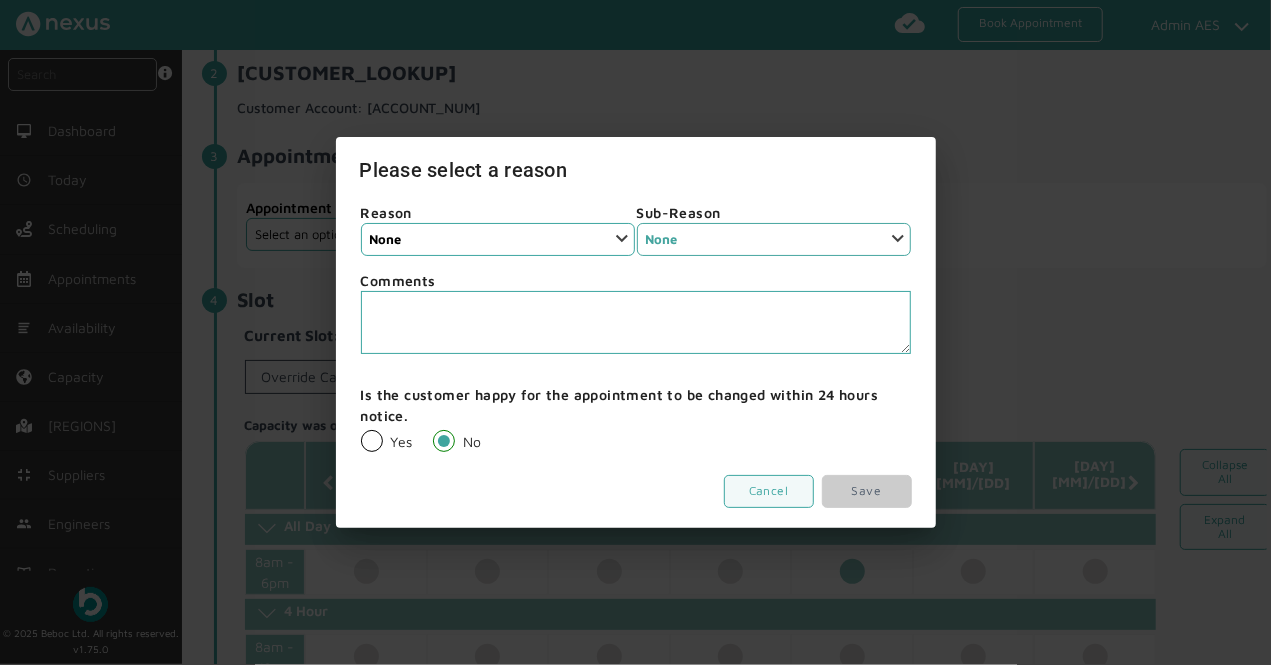 click on "Select an option... None" at bounding box center (774, 239) 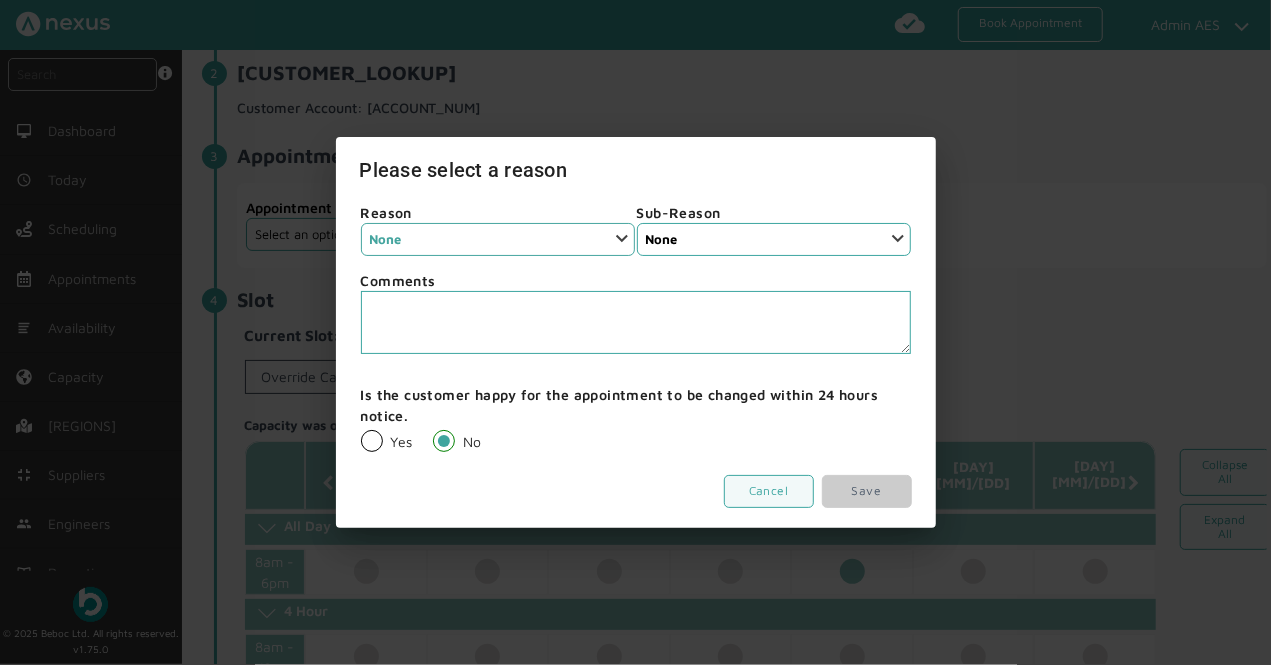 click on "Select an option... None Installer Cancellation Supplier Cancellation Customer Cancellation" at bounding box center (498, 239) 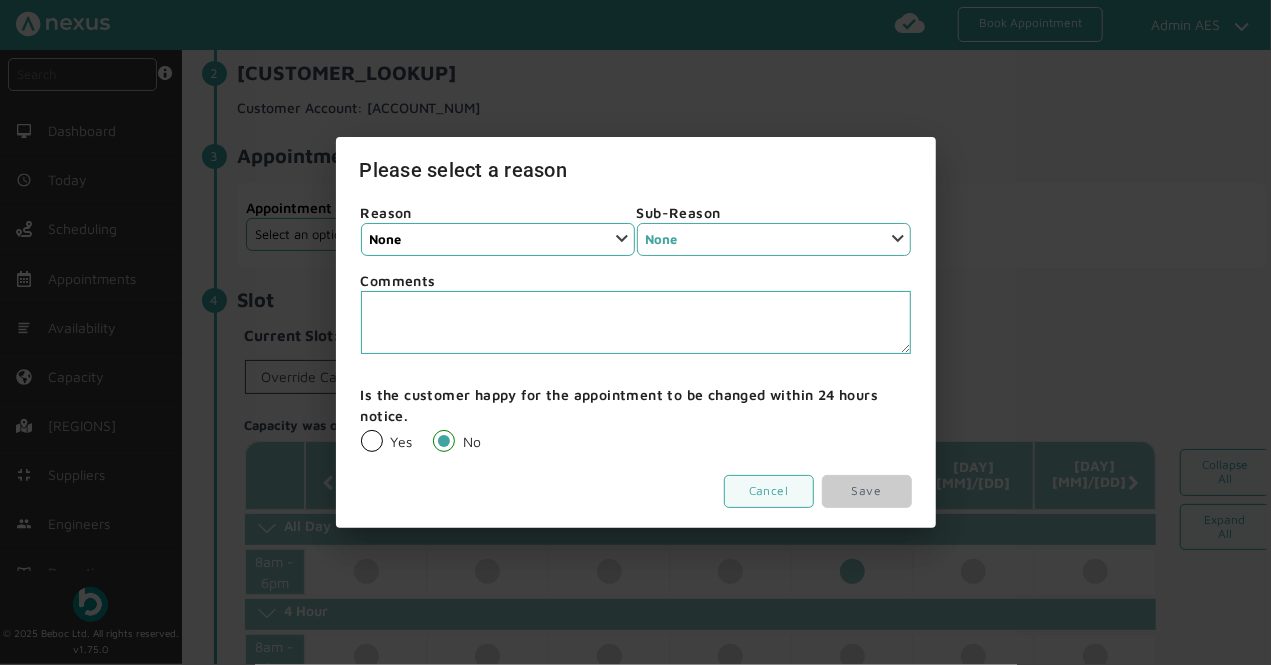 click on "Select an option... None" at bounding box center [498, 239] 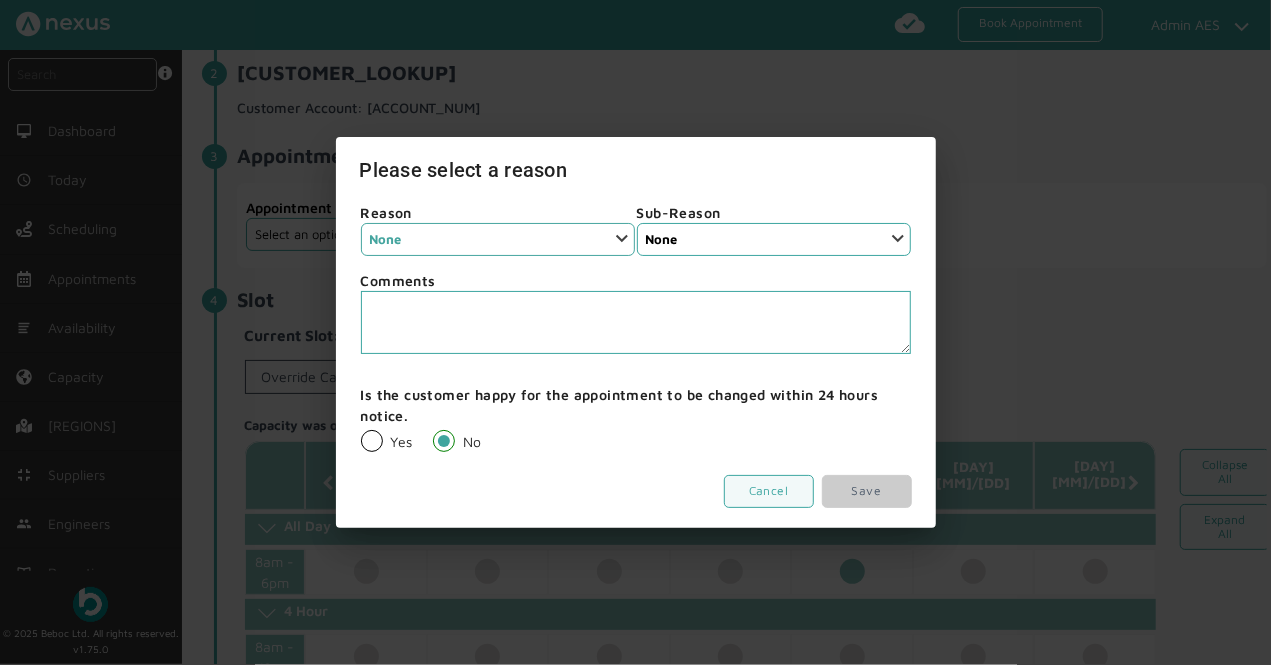 click on "Select an option... None Installer Cancellation Supplier Cancellation Customer Cancellation" at bounding box center (498, 239) 